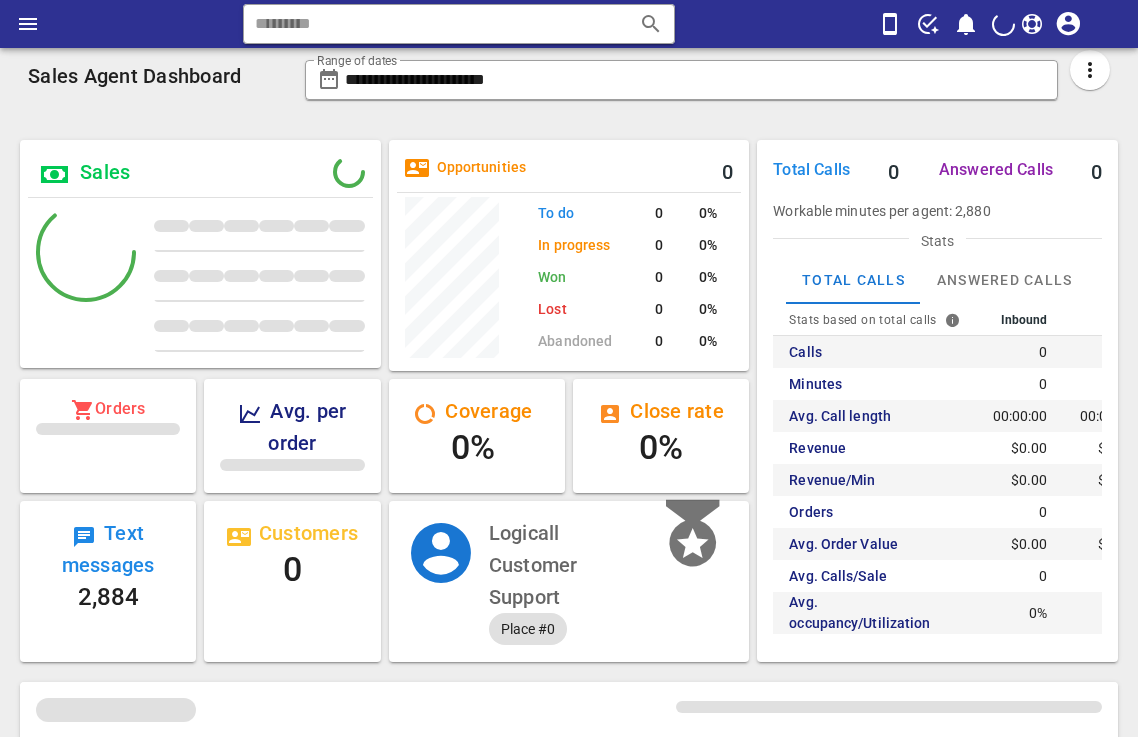 scroll, scrollTop: 0, scrollLeft: 0, axis: both 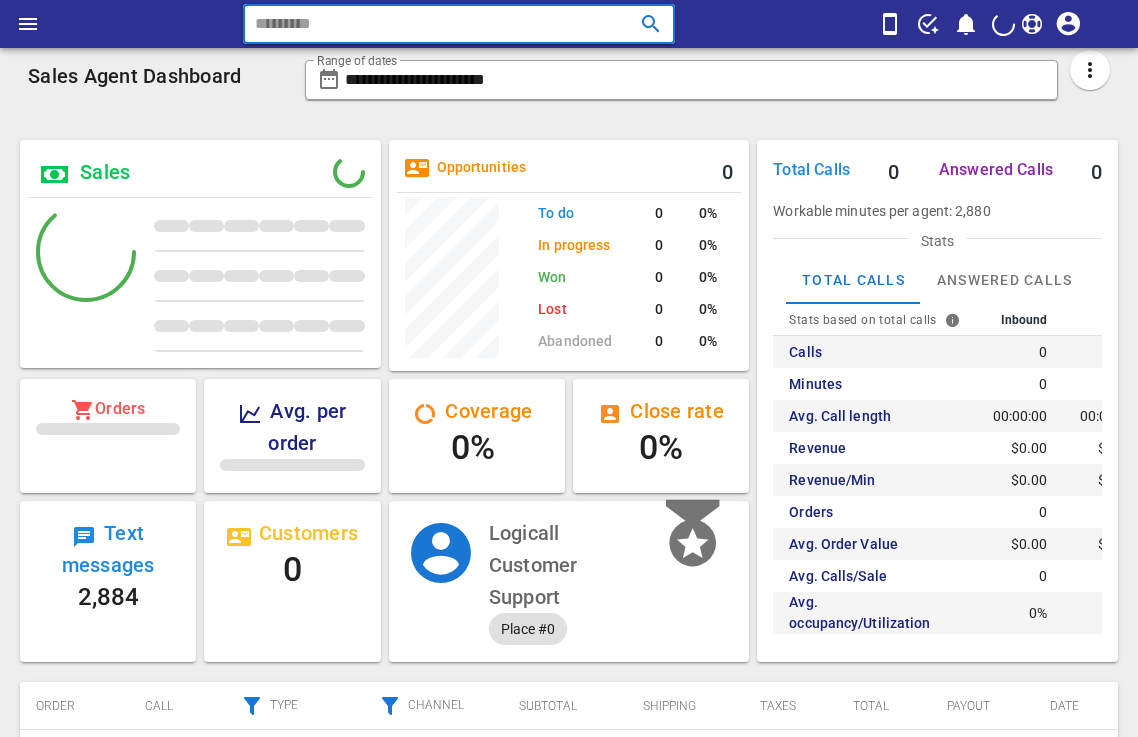 click at bounding box center (430, 24) 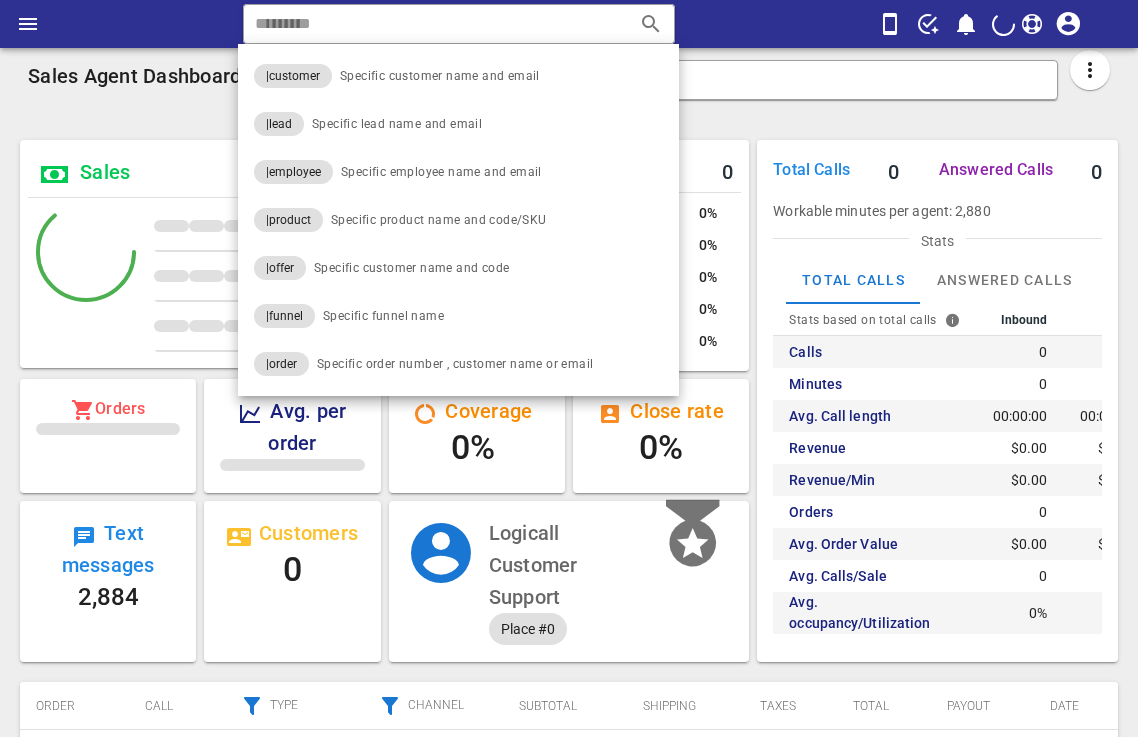 scroll, scrollTop: 999755, scrollLeft: 999639, axis: both 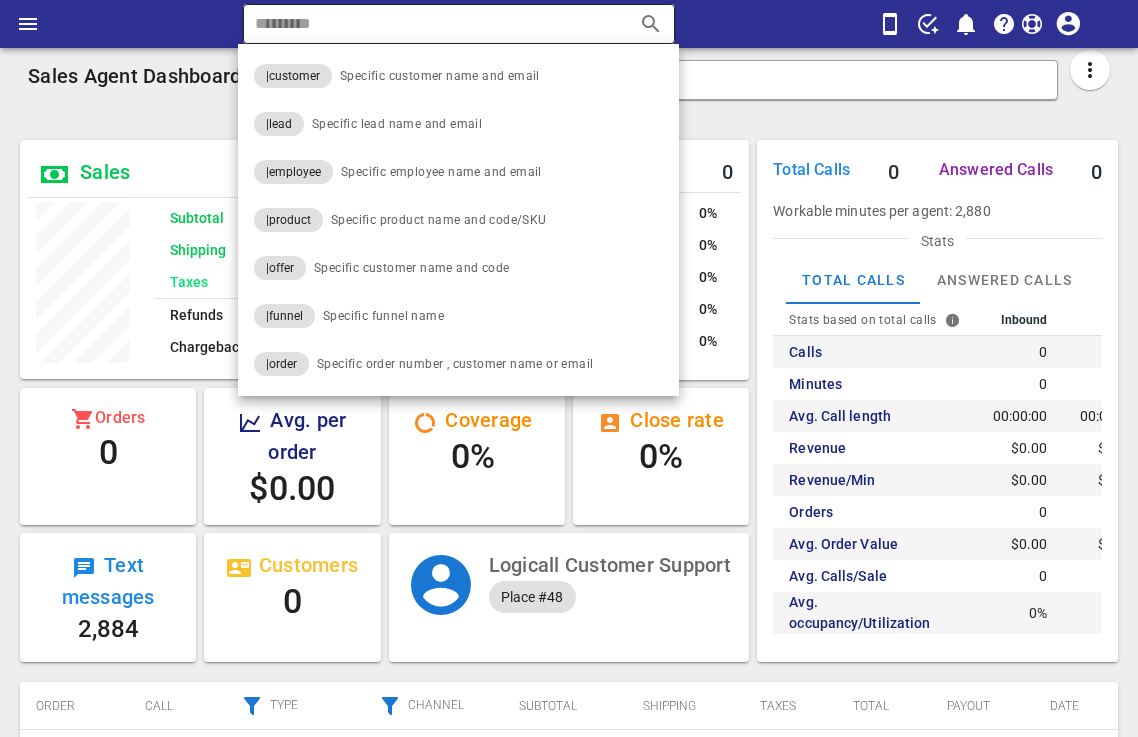 click at bounding box center (430, 24) 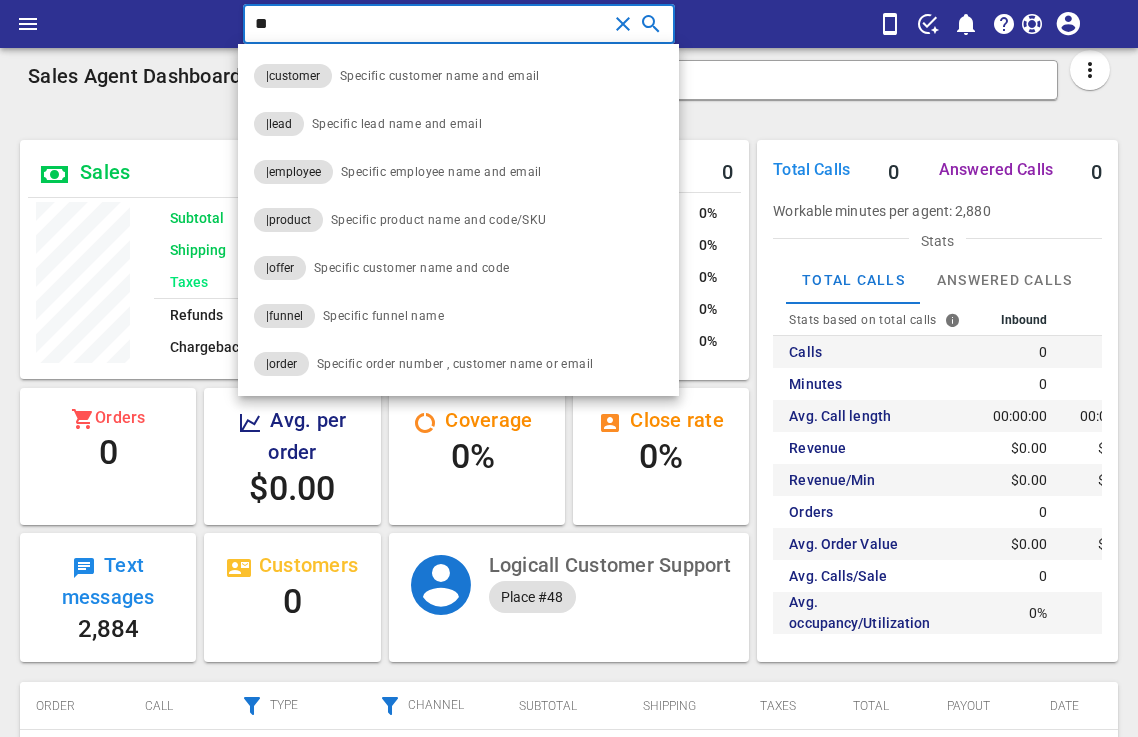 type on "*" 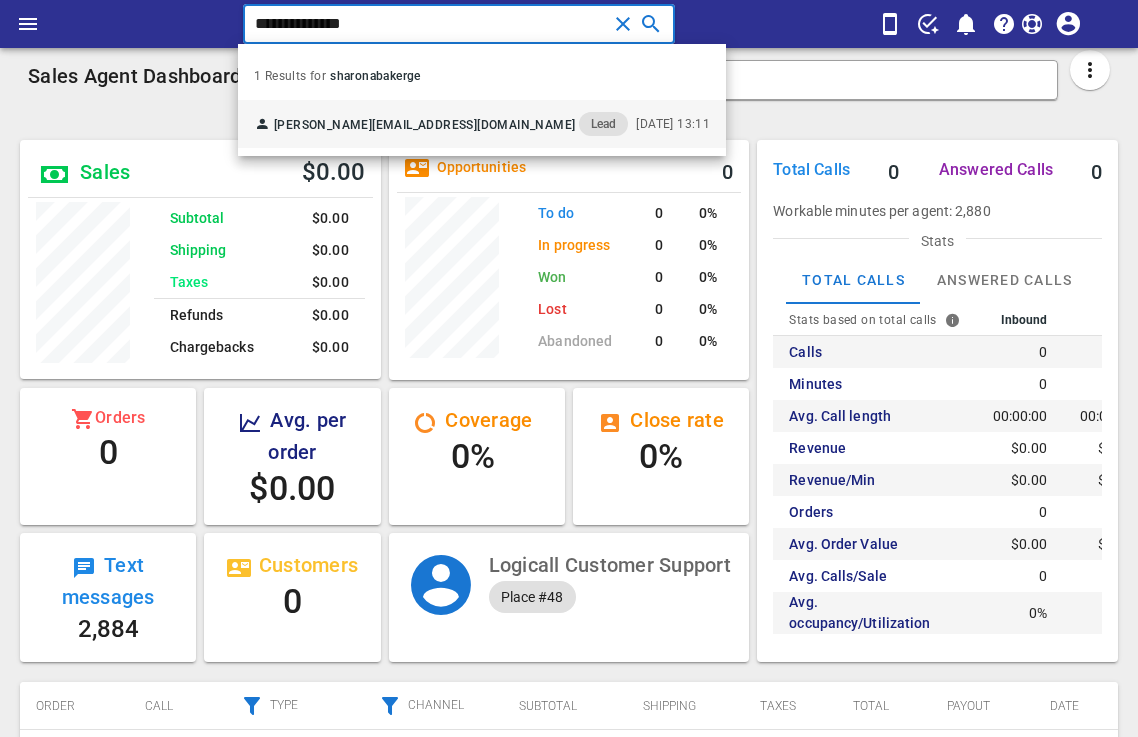 type on "**********" 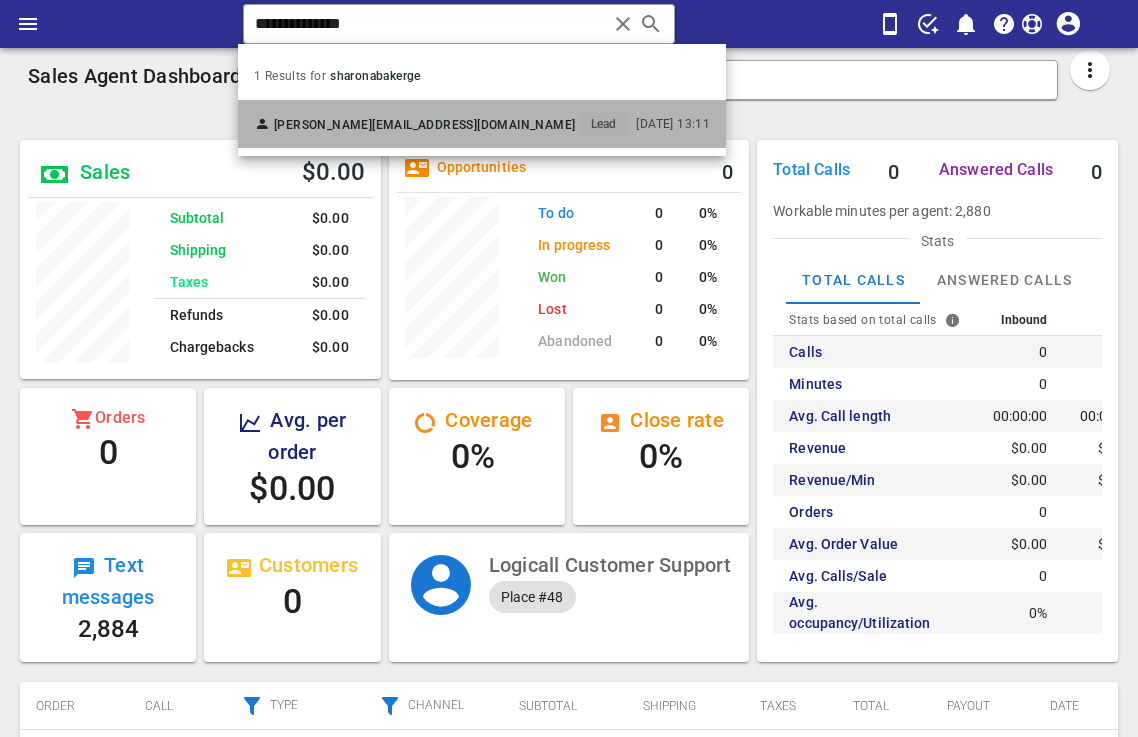 click on "[PERSON_NAME]   [EMAIL_ADDRESS][DOMAIN_NAME]   Lead" at bounding box center (441, 124) 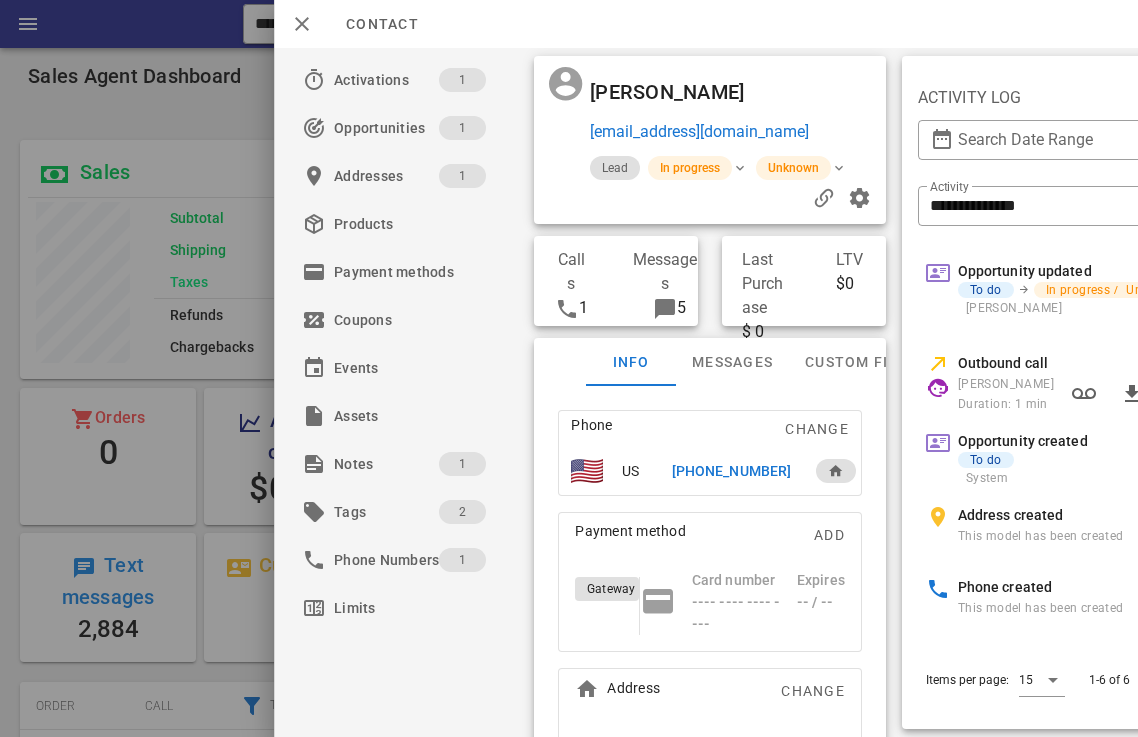 click on "[EMAIL_ADDRESS][DOMAIN_NAME]" at bounding box center [734, 132] 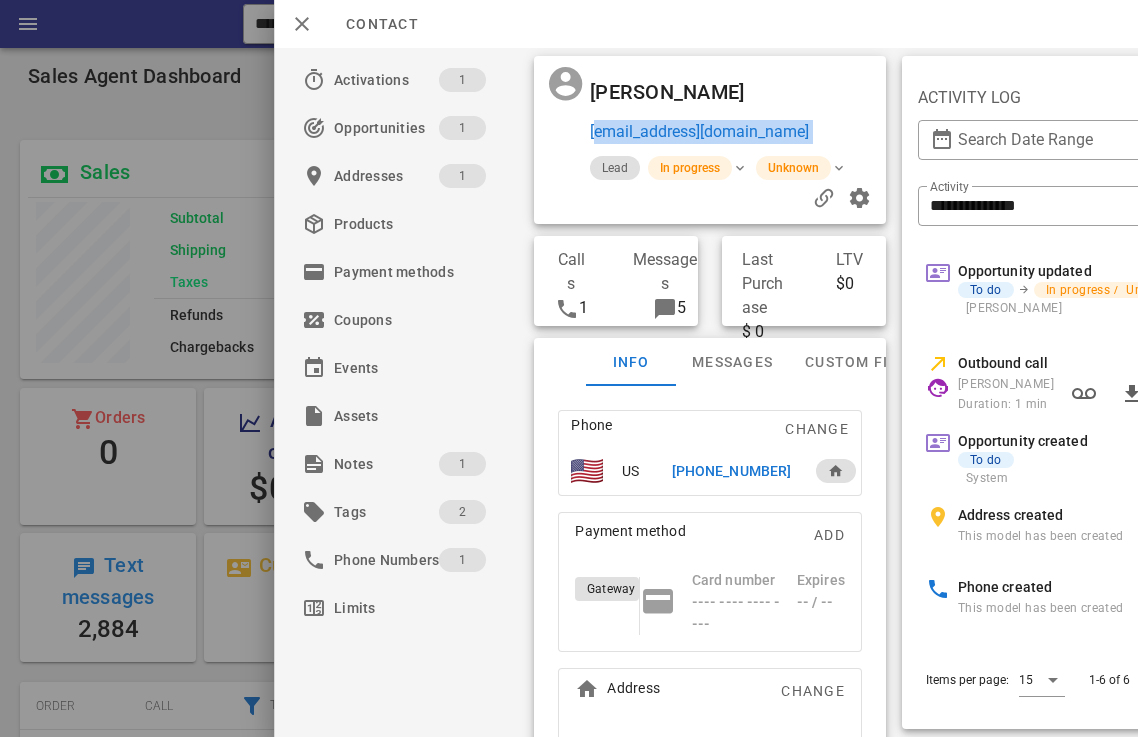 click on "[EMAIL_ADDRESS][DOMAIN_NAME]" at bounding box center (734, 132) 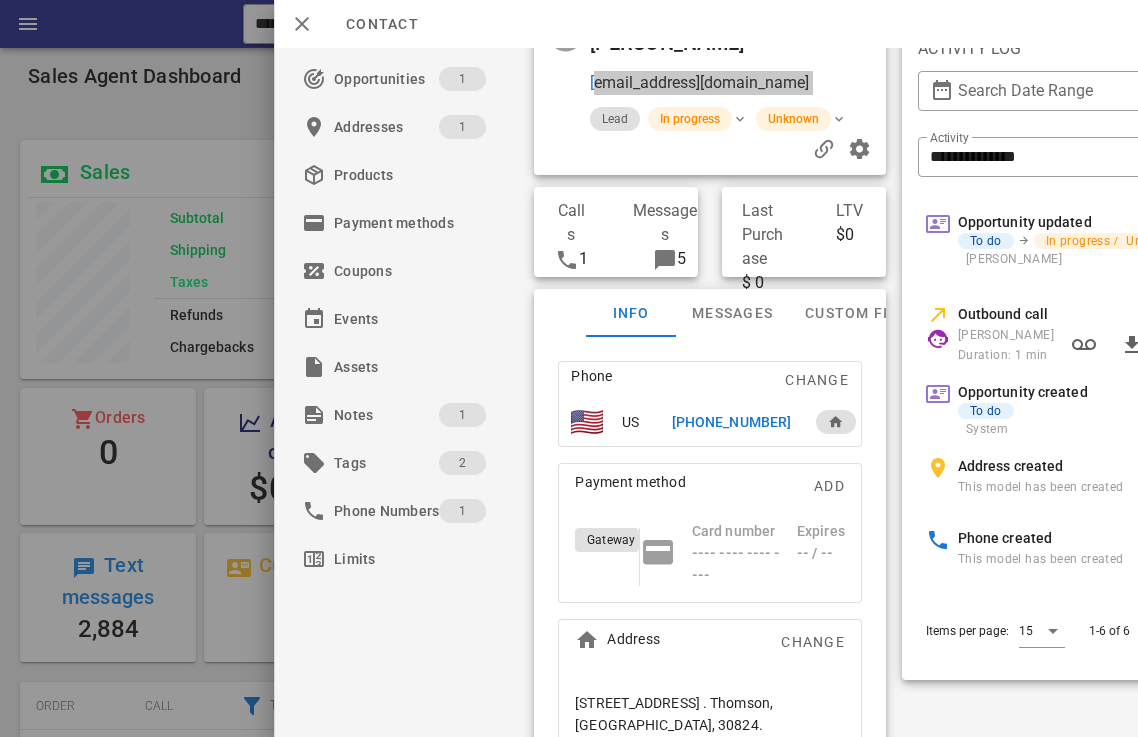 scroll, scrollTop: 120, scrollLeft: 0, axis: vertical 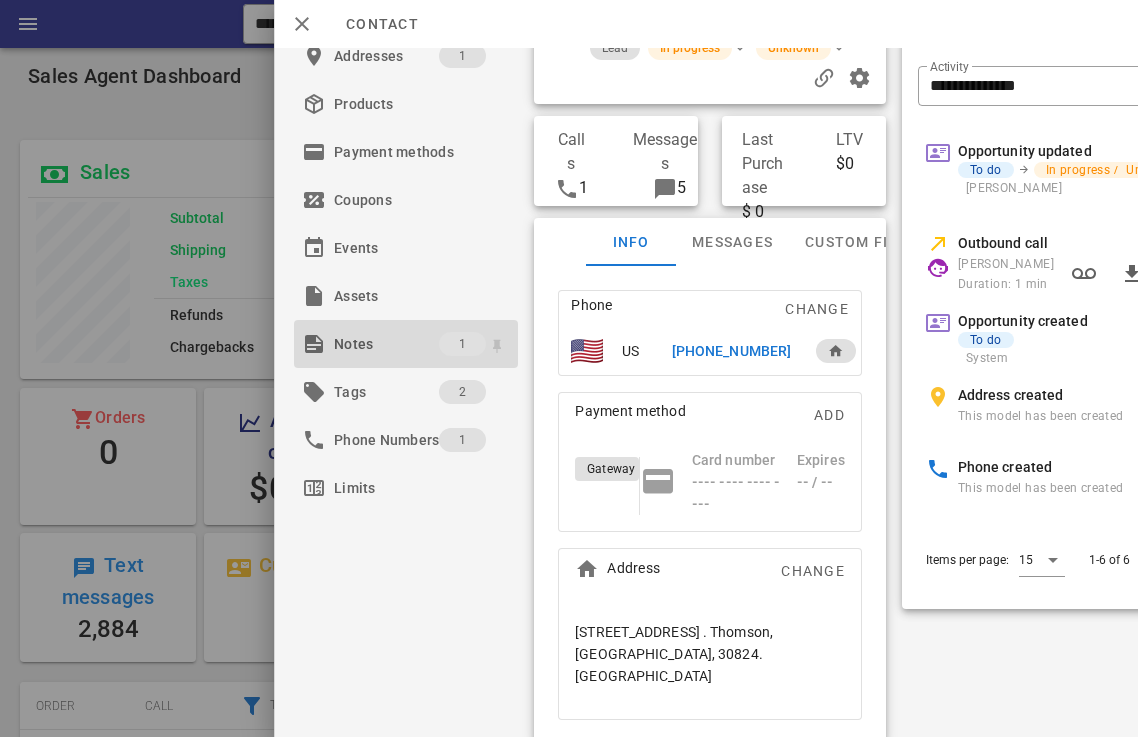 click on "Notes" at bounding box center [386, 344] 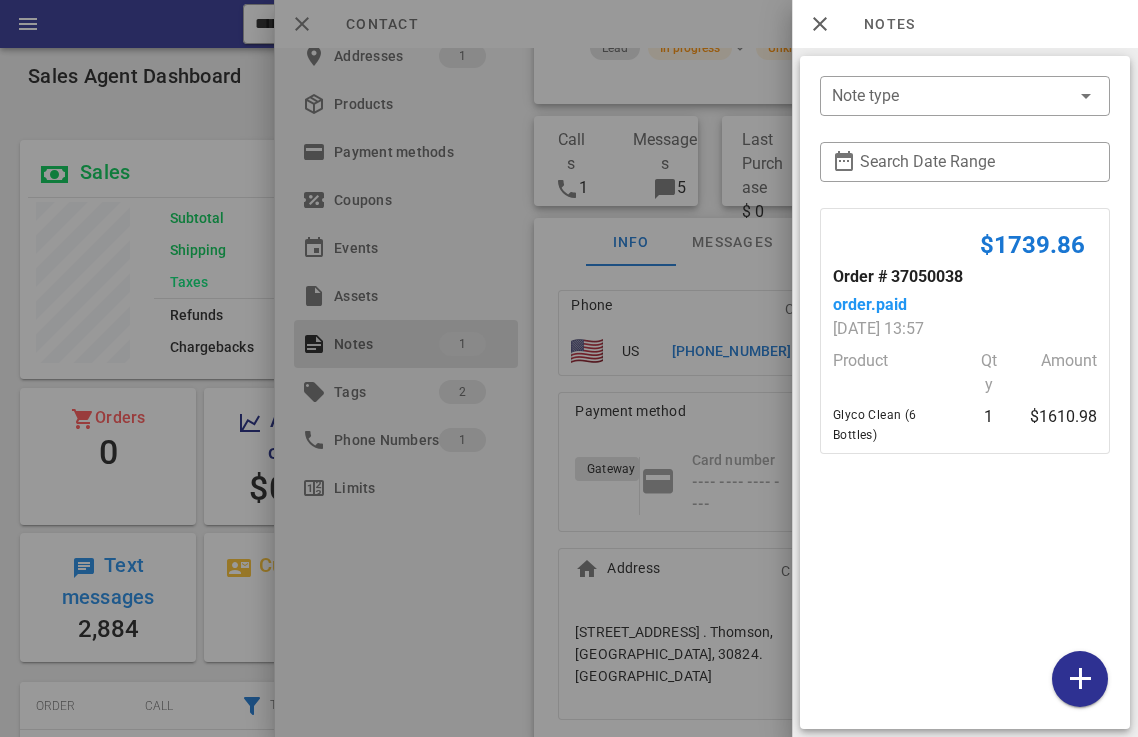 click on "Product" at bounding box center [893, 373] 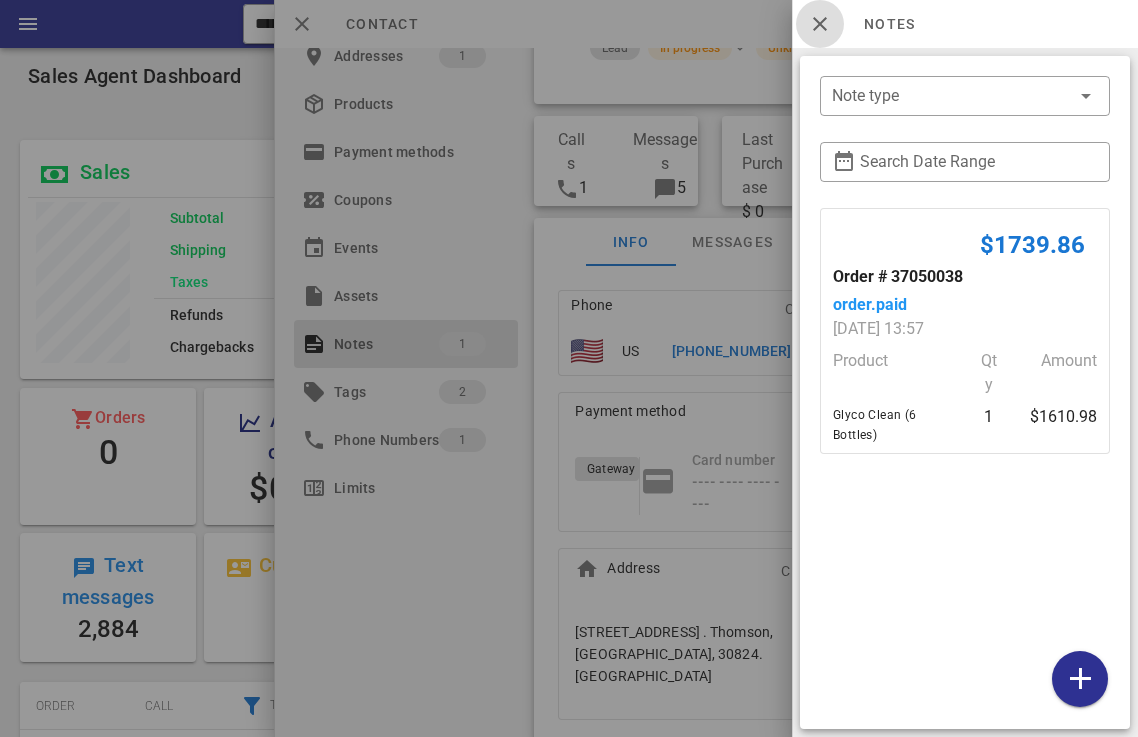 click at bounding box center [820, 24] 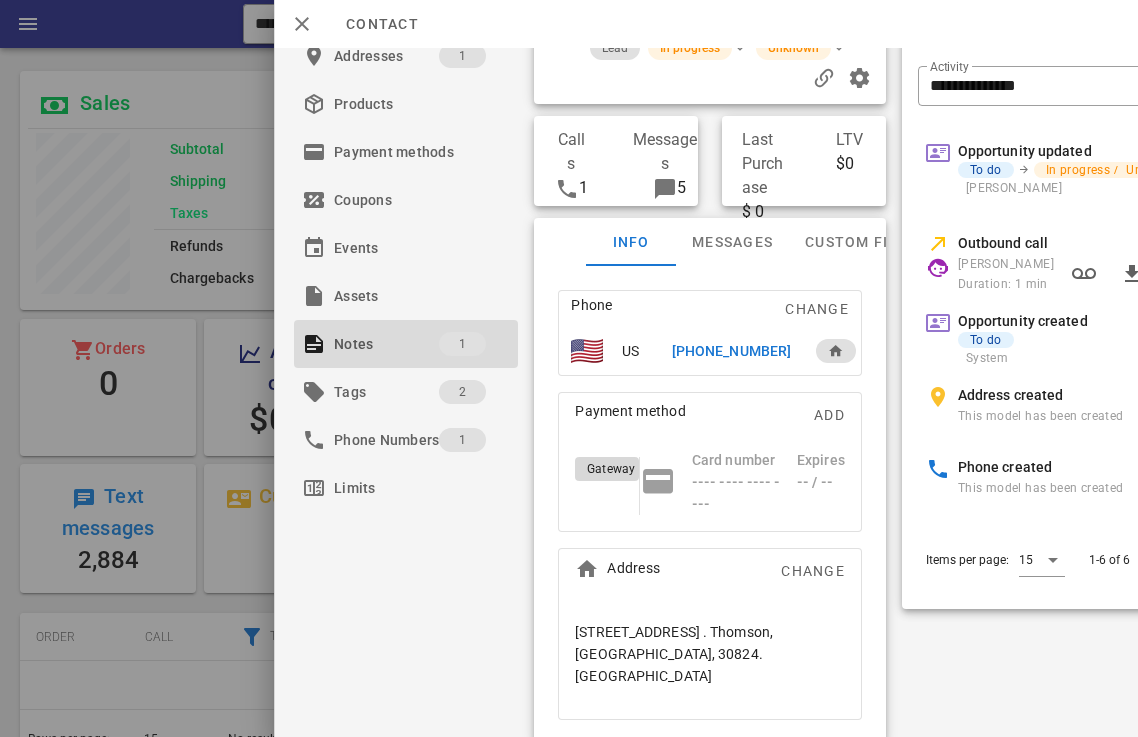 scroll, scrollTop: 135, scrollLeft: 0, axis: vertical 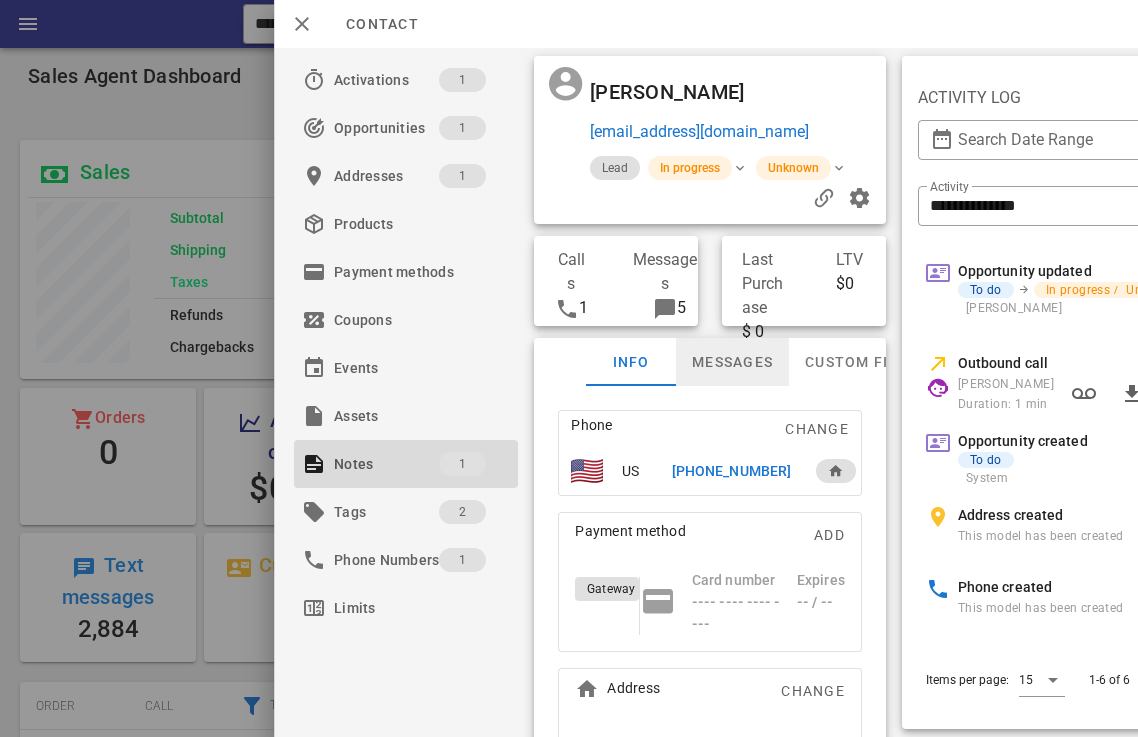 click on "Messages" at bounding box center (732, 362) 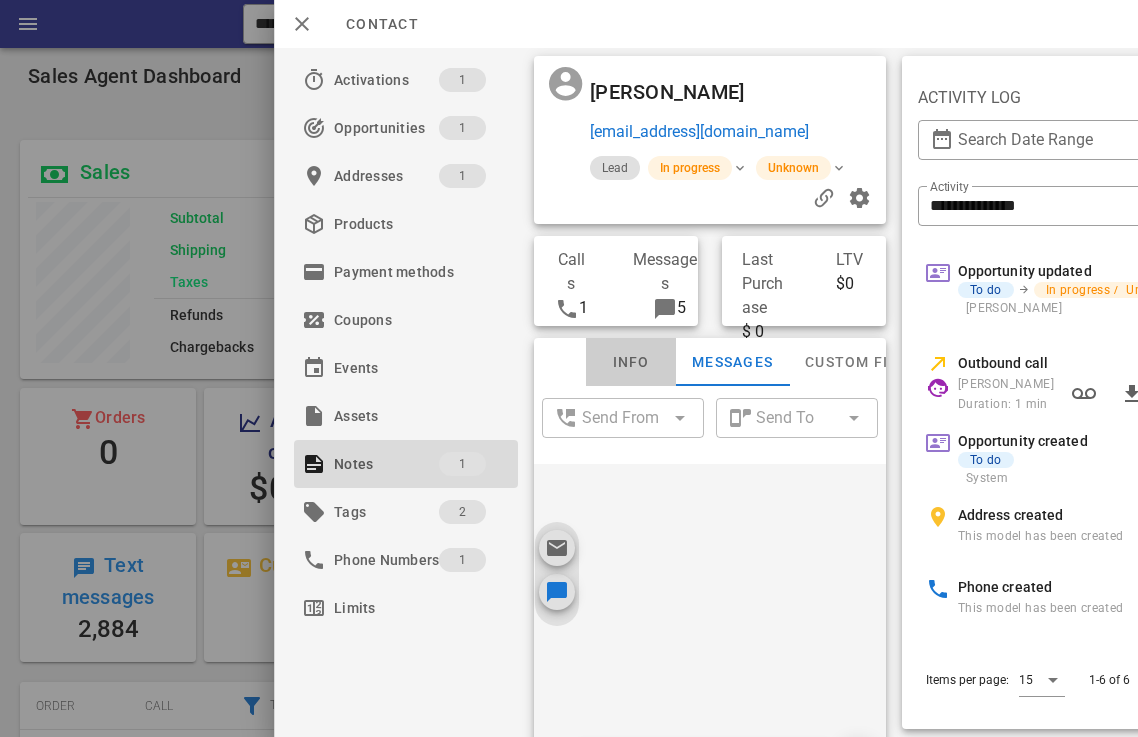 click on "Info" at bounding box center (631, 362) 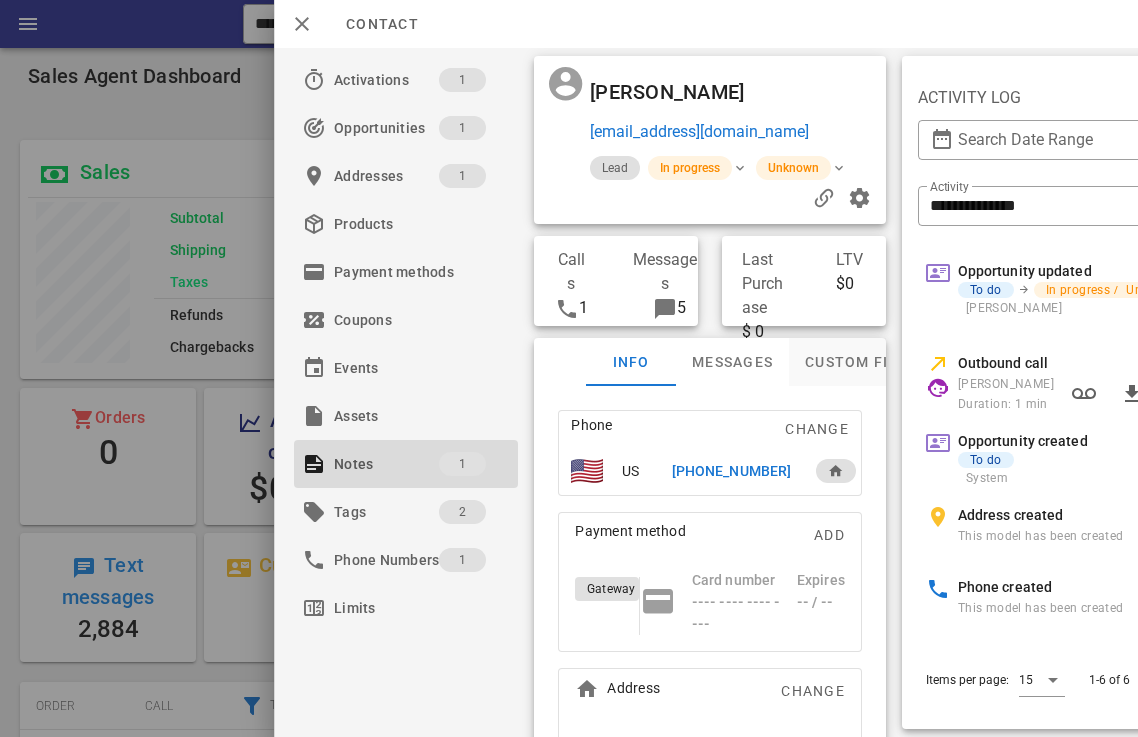 scroll, scrollTop: 0, scrollLeft: 0, axis: both 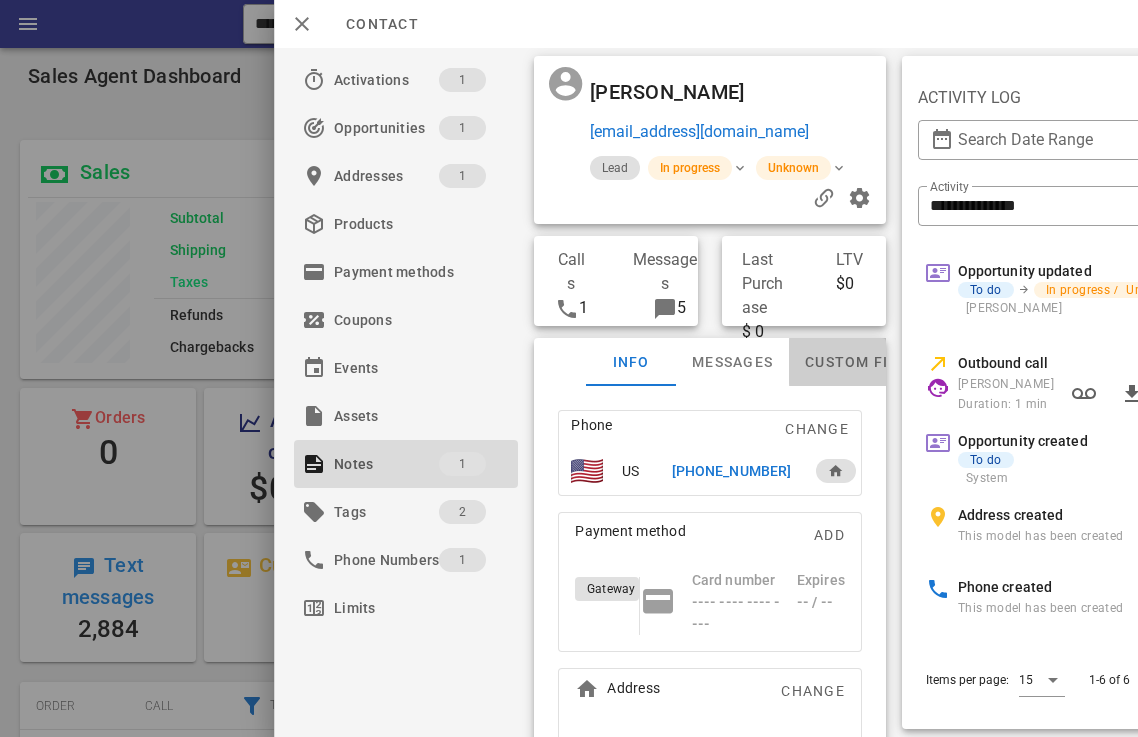 click on "Custom fields" at bounding box center (865, 362) 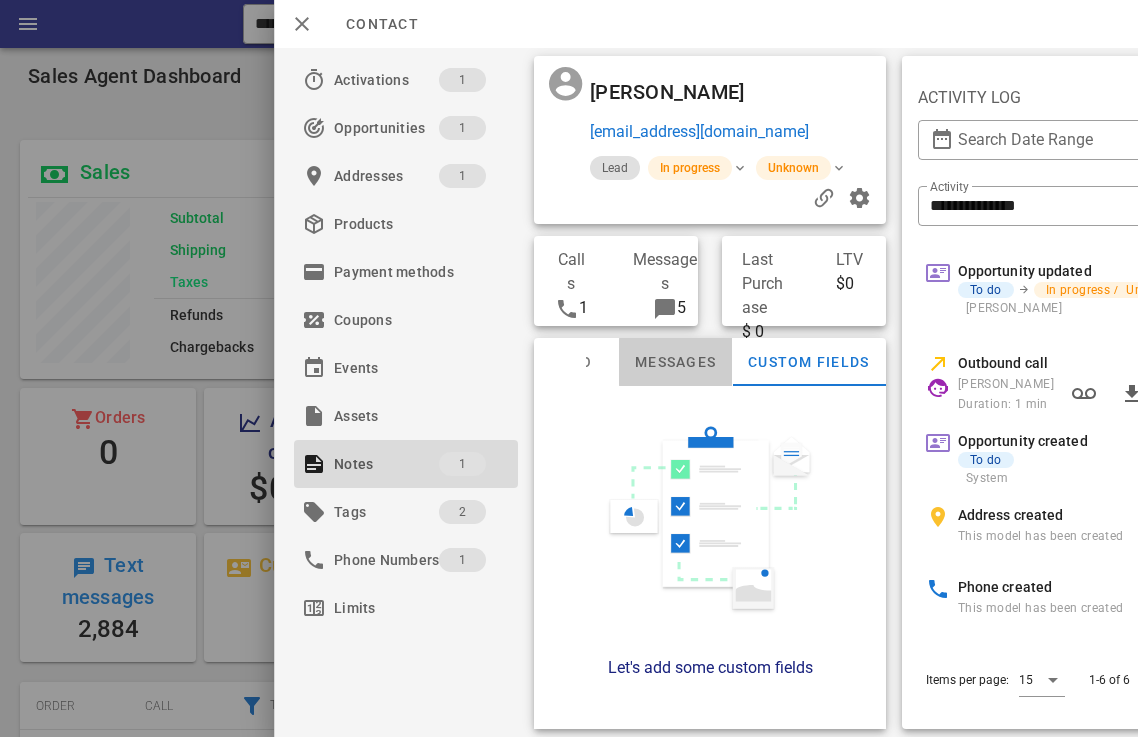 click on "Messages" at bounding box center [675, 362] 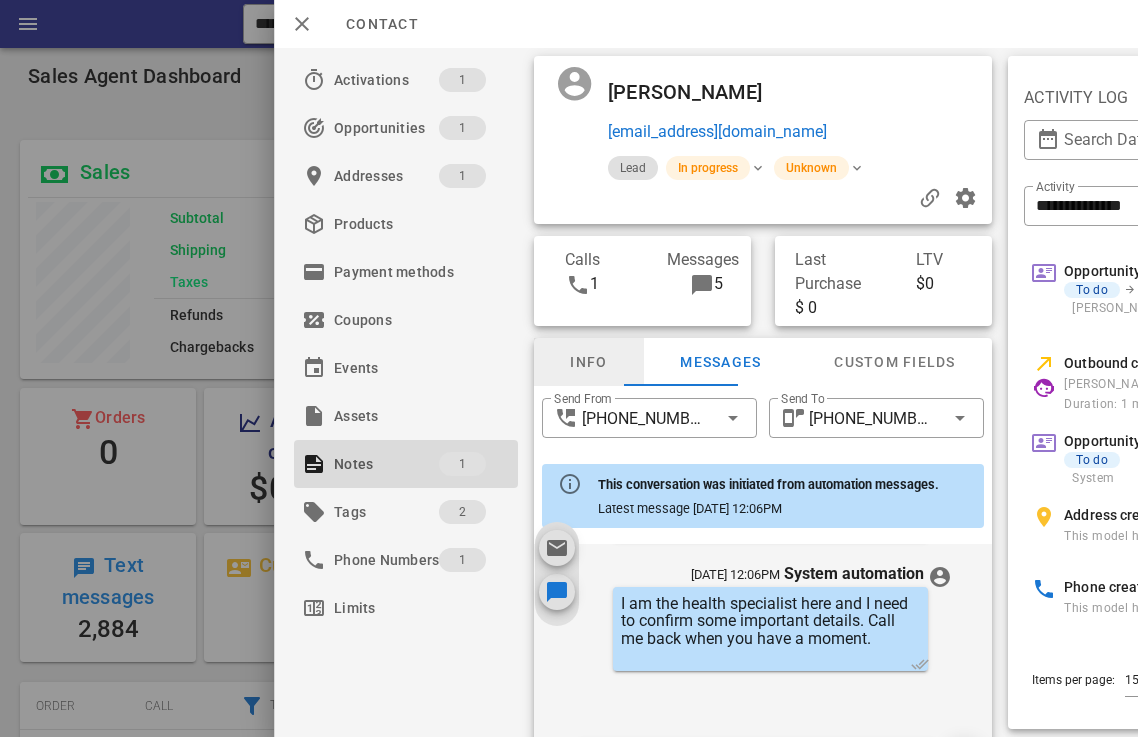 click on "Info" at bounding box center (589, 362) 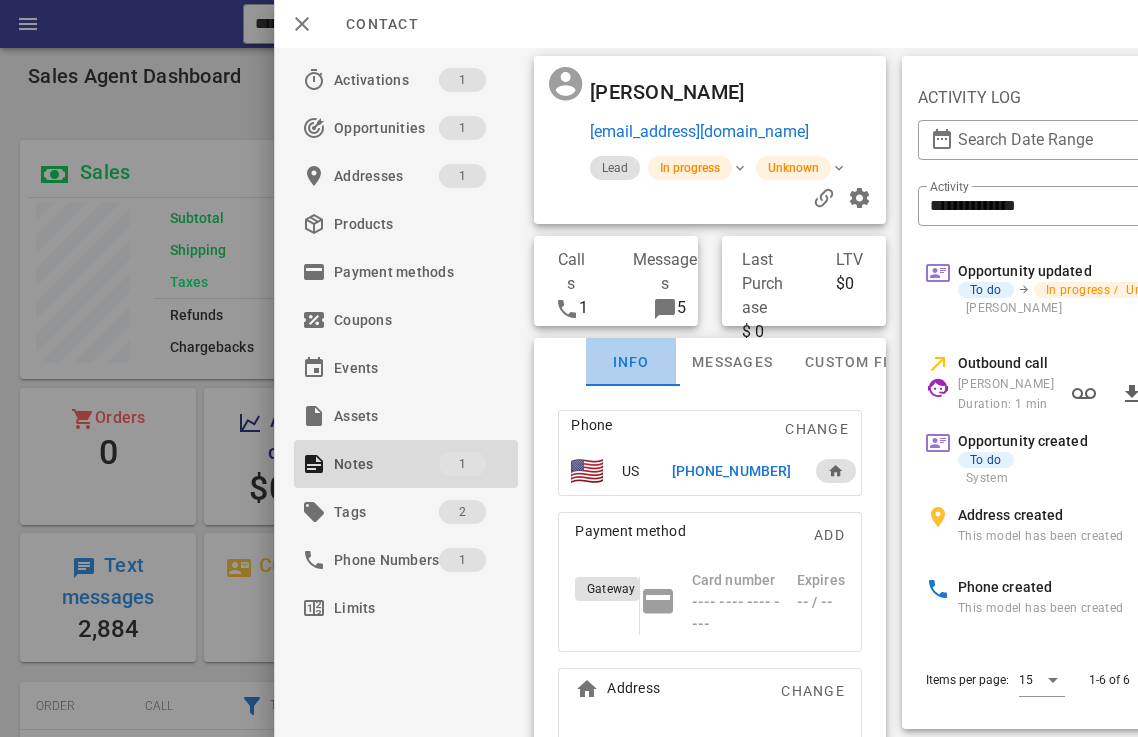 scroll, scrollTop: 890, scrollLeft: 0, axis: vertical 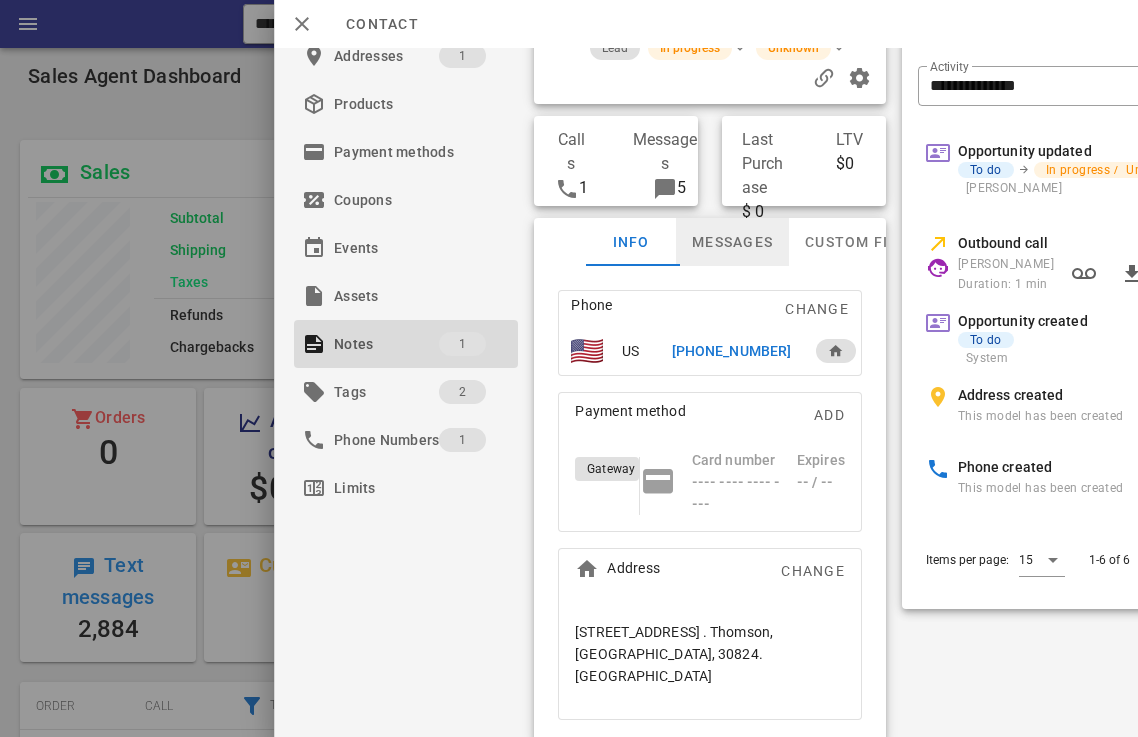 click on "Messages" at bounding box center [732, 242] 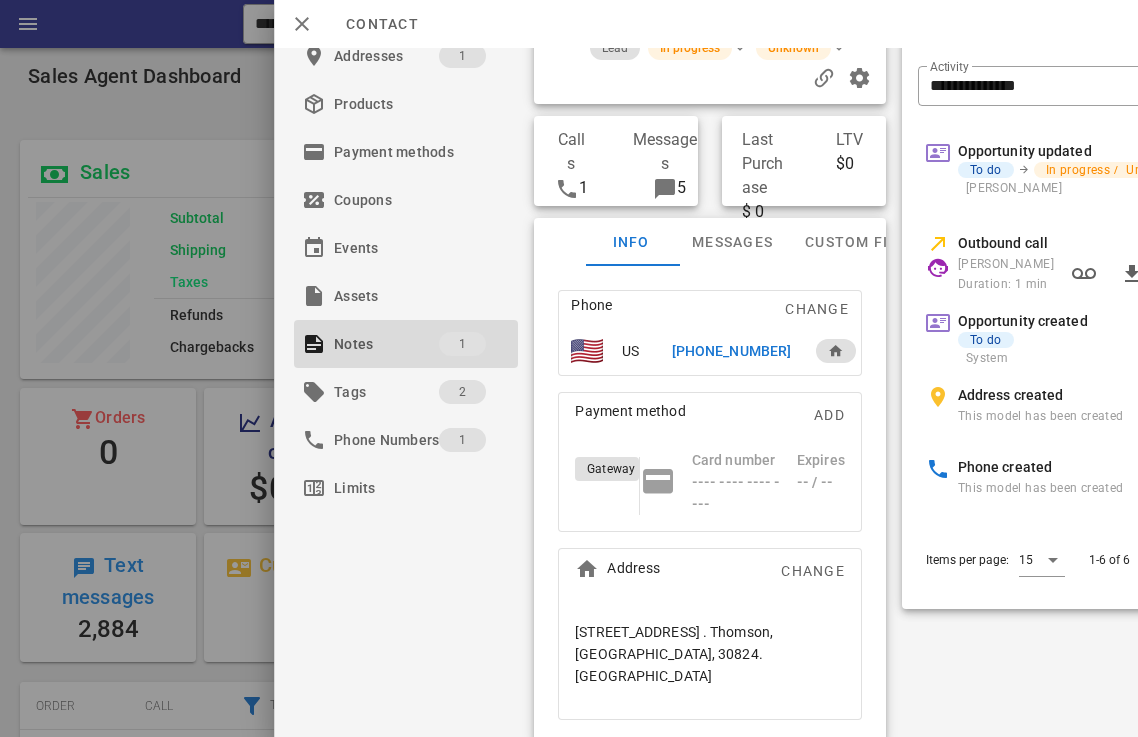 scroll, scrollTop: 662, scrollLeft: 0, axis: vertical 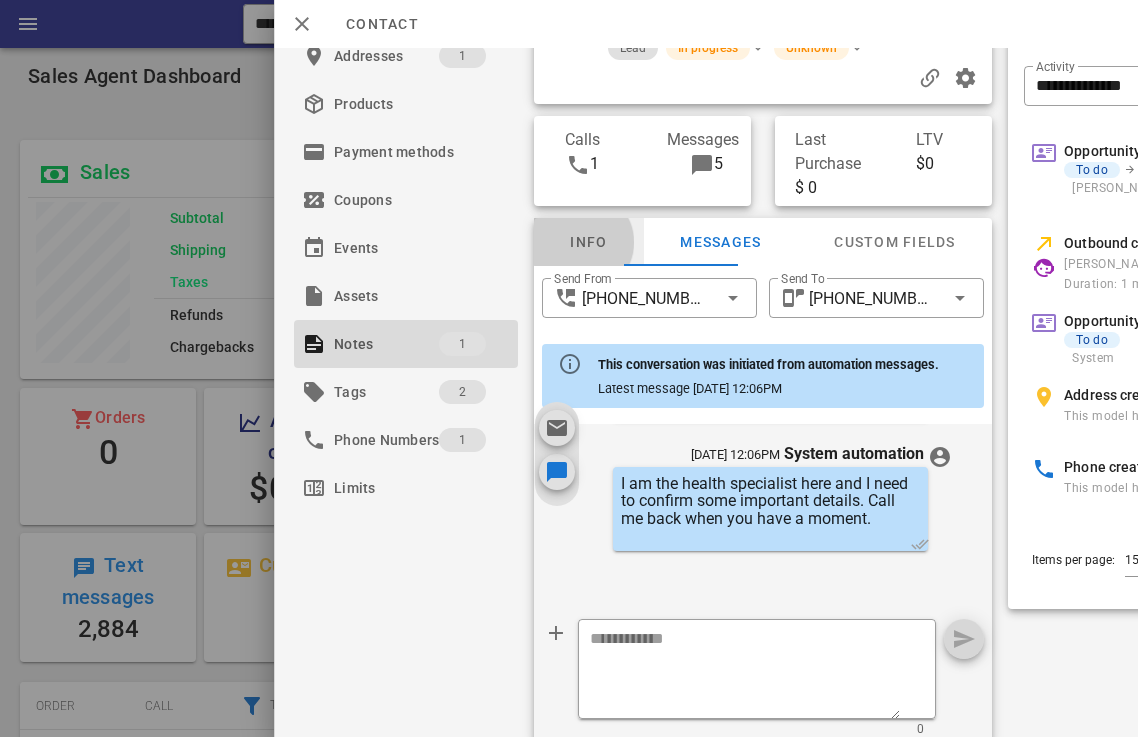 click on "Info" at bounding box center (589, 242) 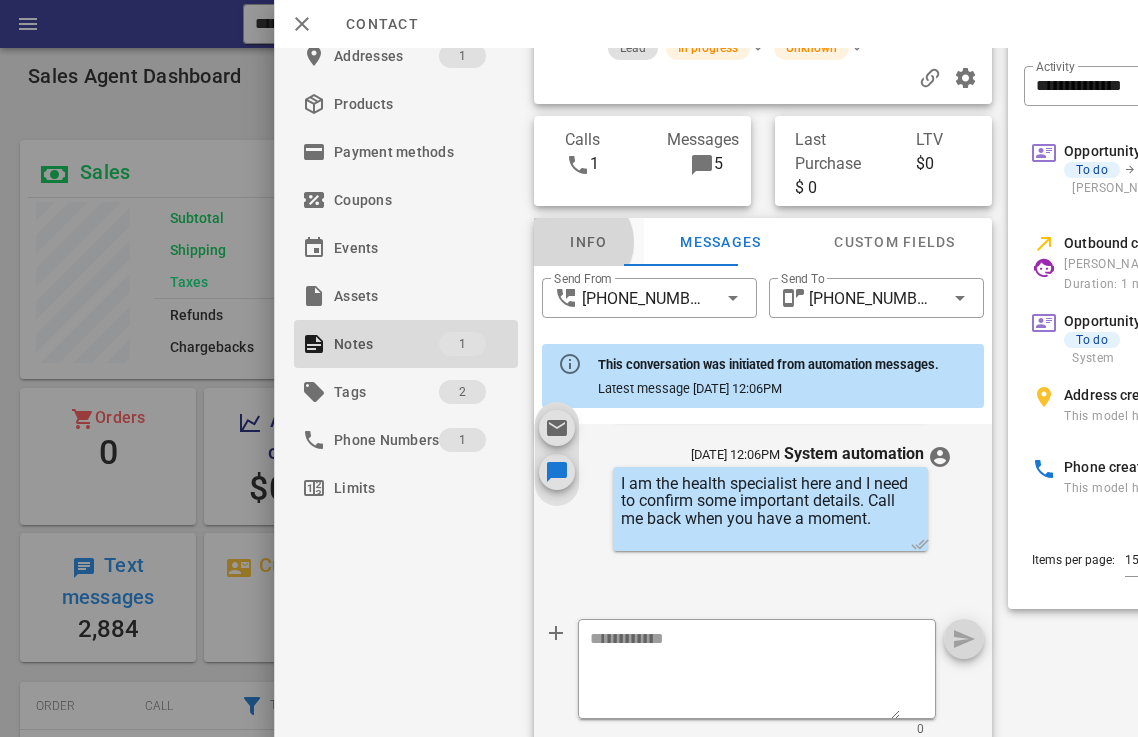 scroll, scrollTop: 890, scrollLeft: 0, axis: vertical 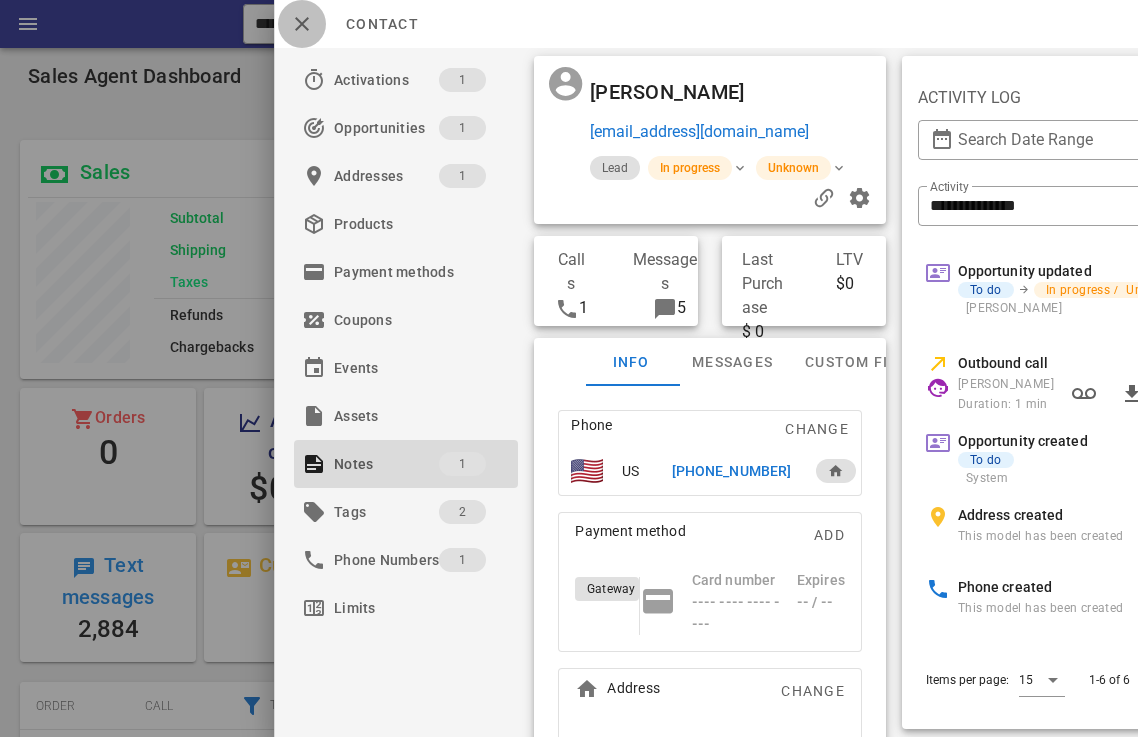 click at bounding box center [302, 24] 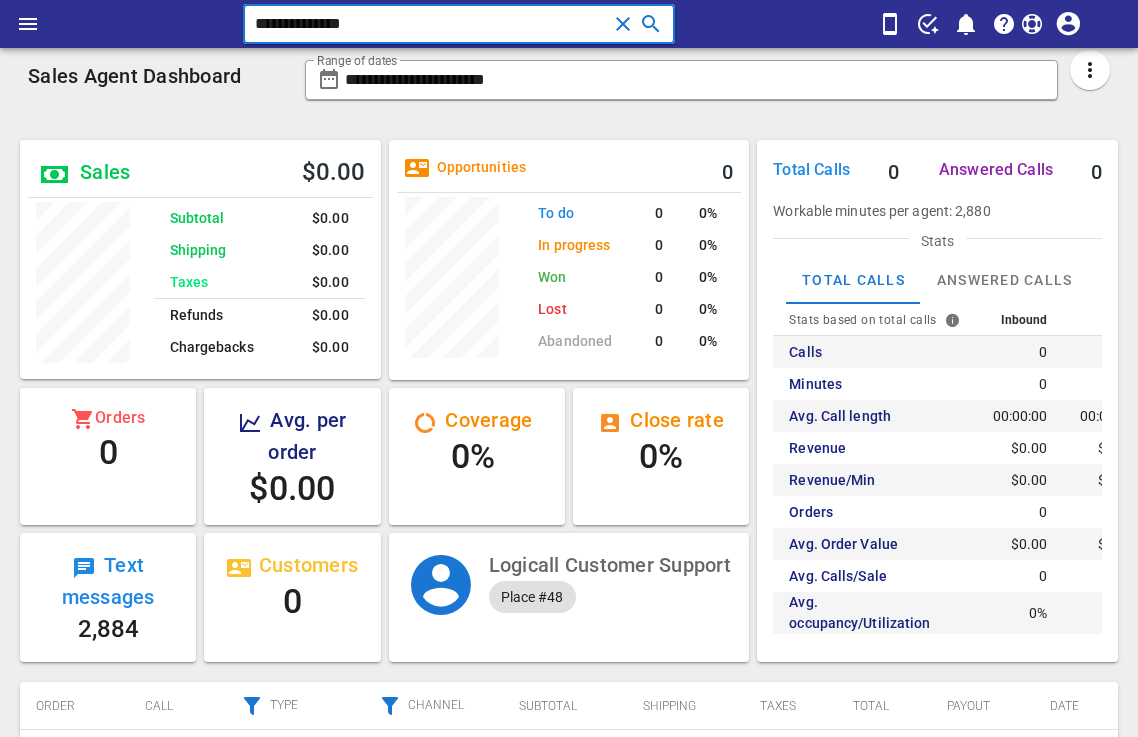 click on "**********" at bounding box center [430, 24] 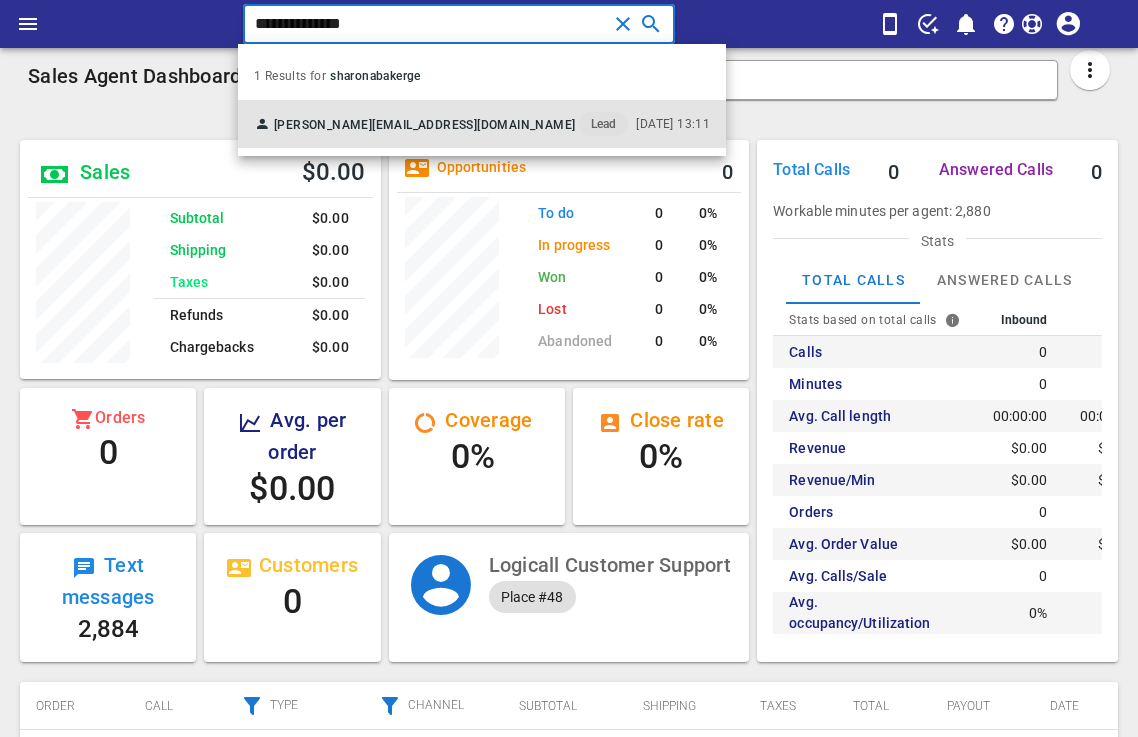 click on "[PERSON_NAME]   [EMAIL_ADDRESS][DOMAIN_NAME]   Lead" at bounding box center (441, 124) 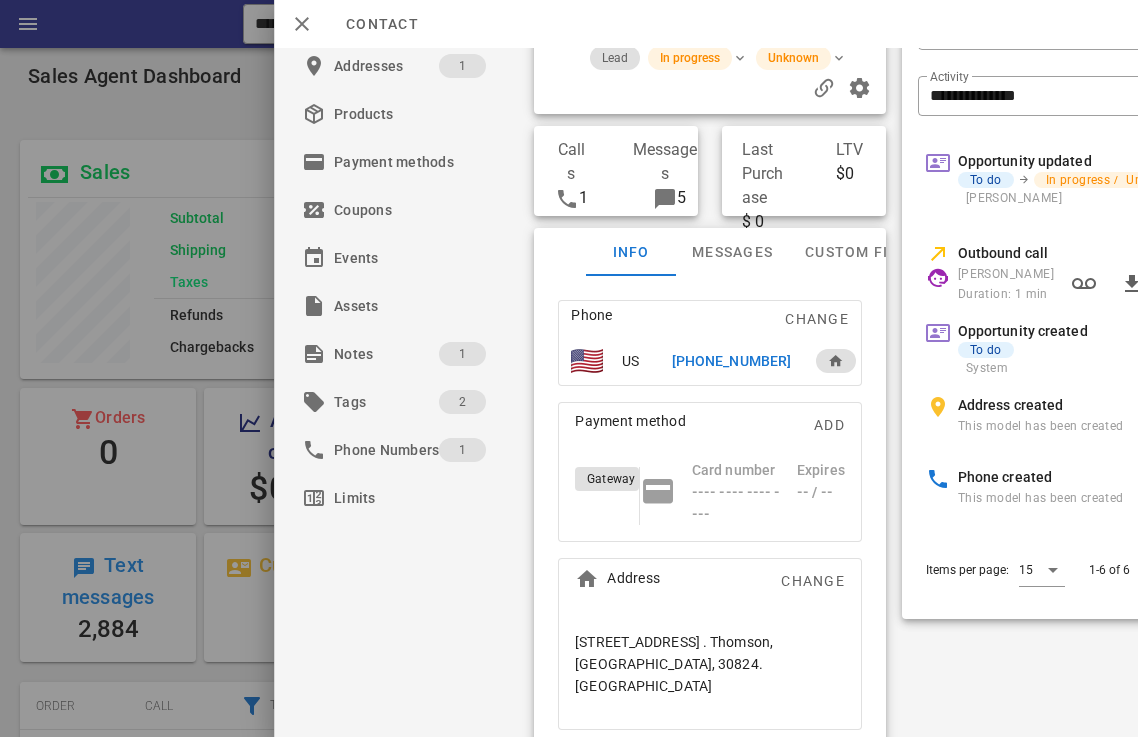 scroll, scrollTop: 120, scrollLeft: 0, axis: vertical 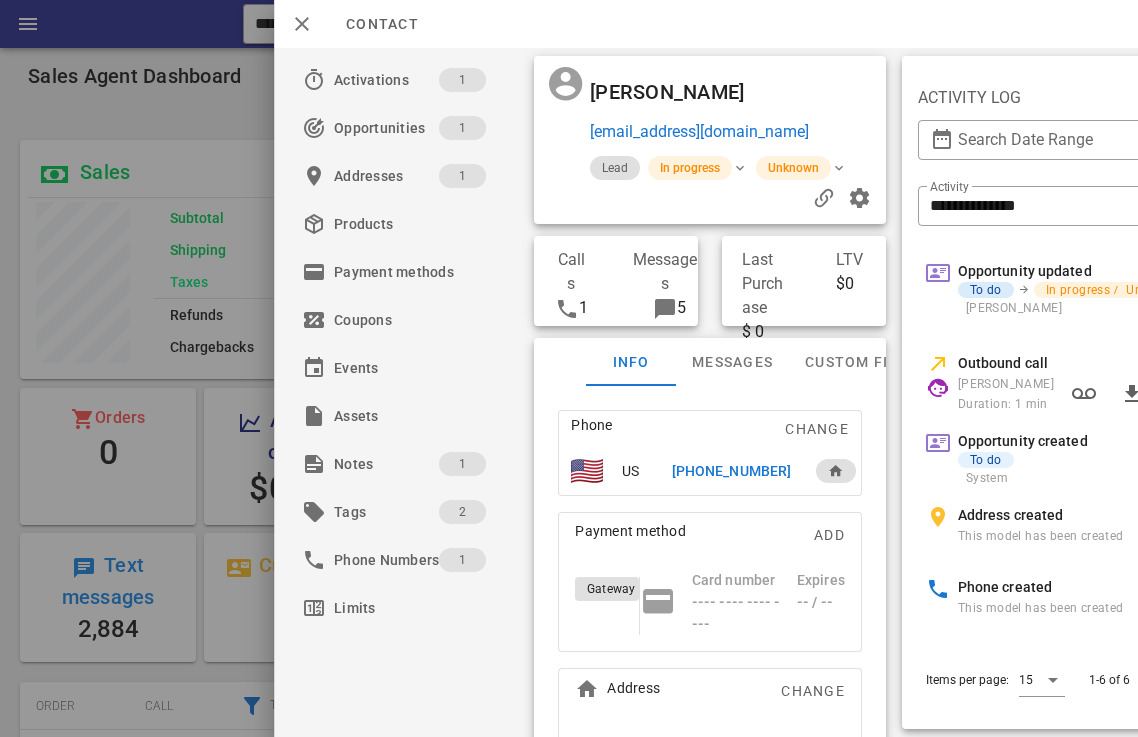 click on "To do" at bounding box center [986, 290] 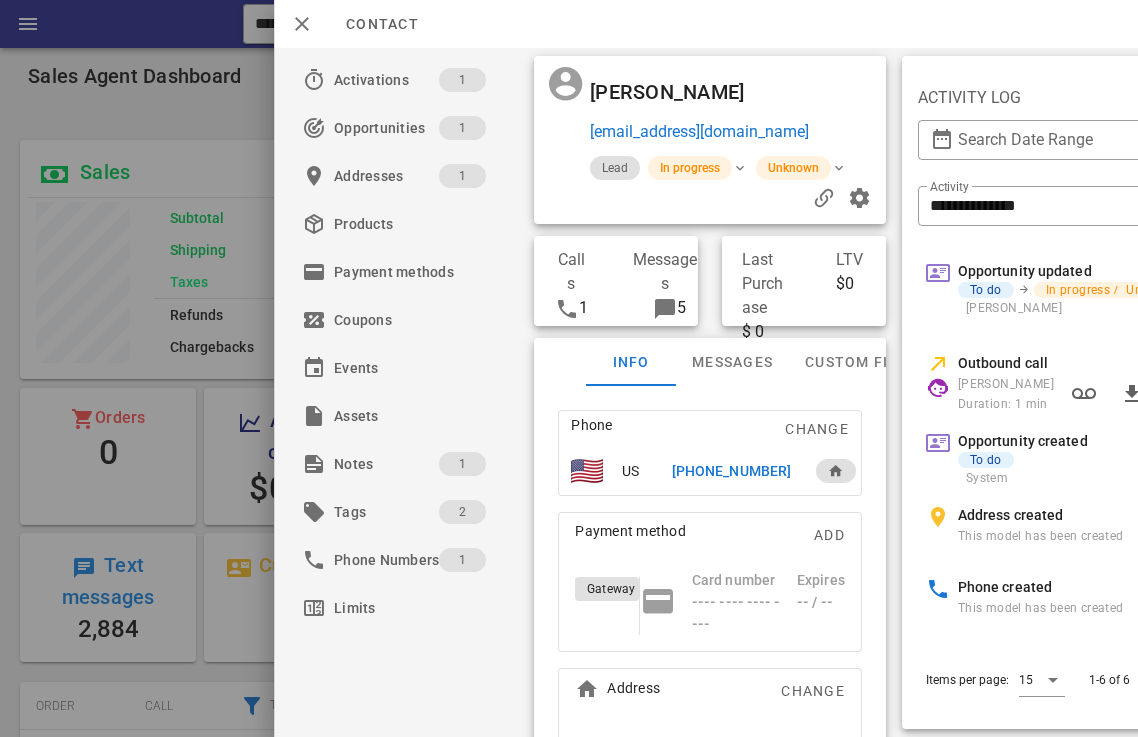 click on "To do In progress / Unknown" at bounding box center [1105, 290] 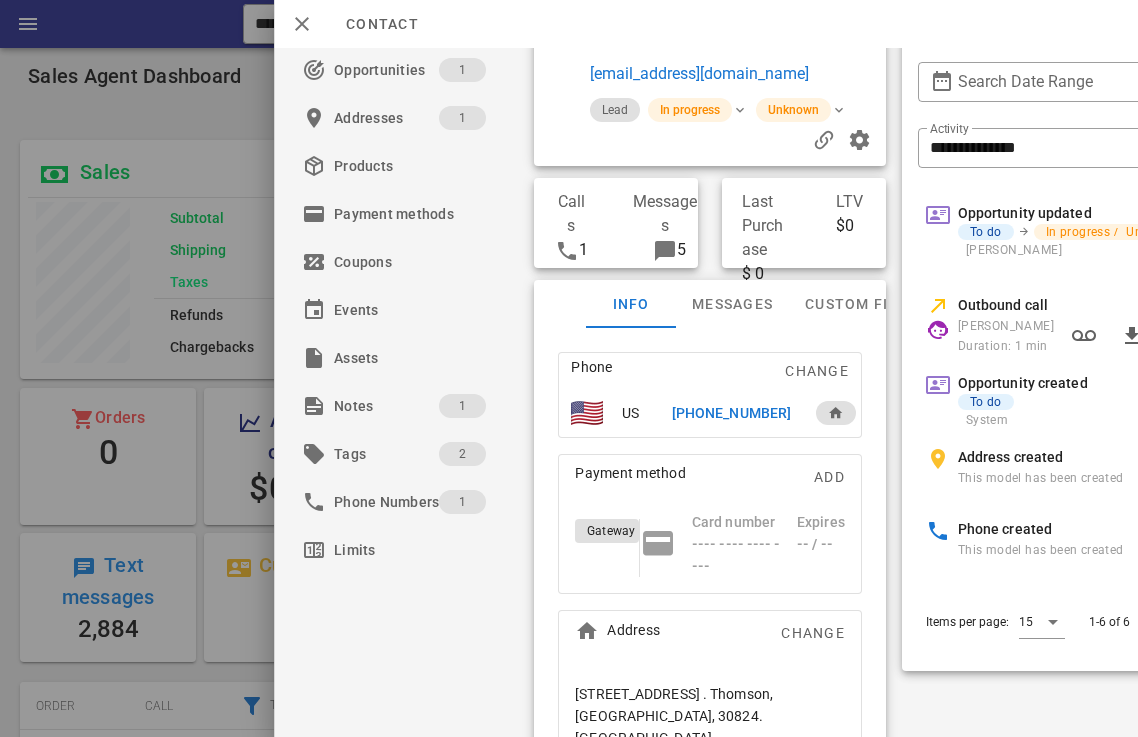 scroll, scrollTop: 120, scrollLeft: 0, axis: vertical 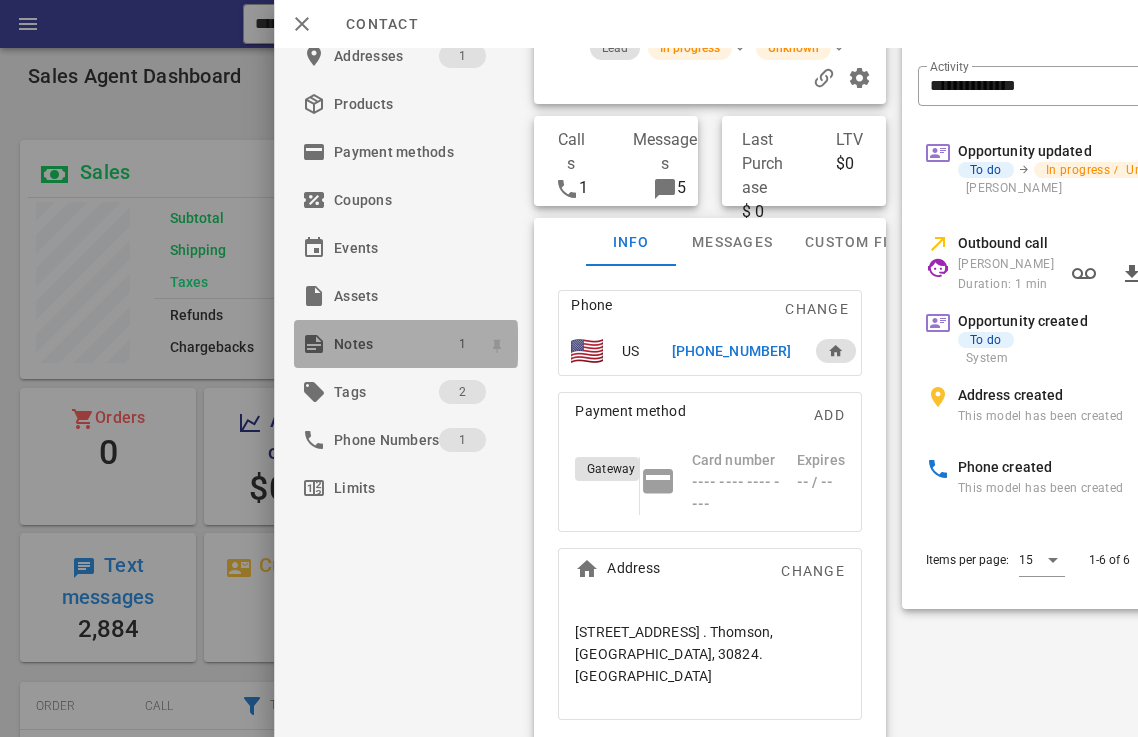 click on "1" at bounding box center [462, 344] 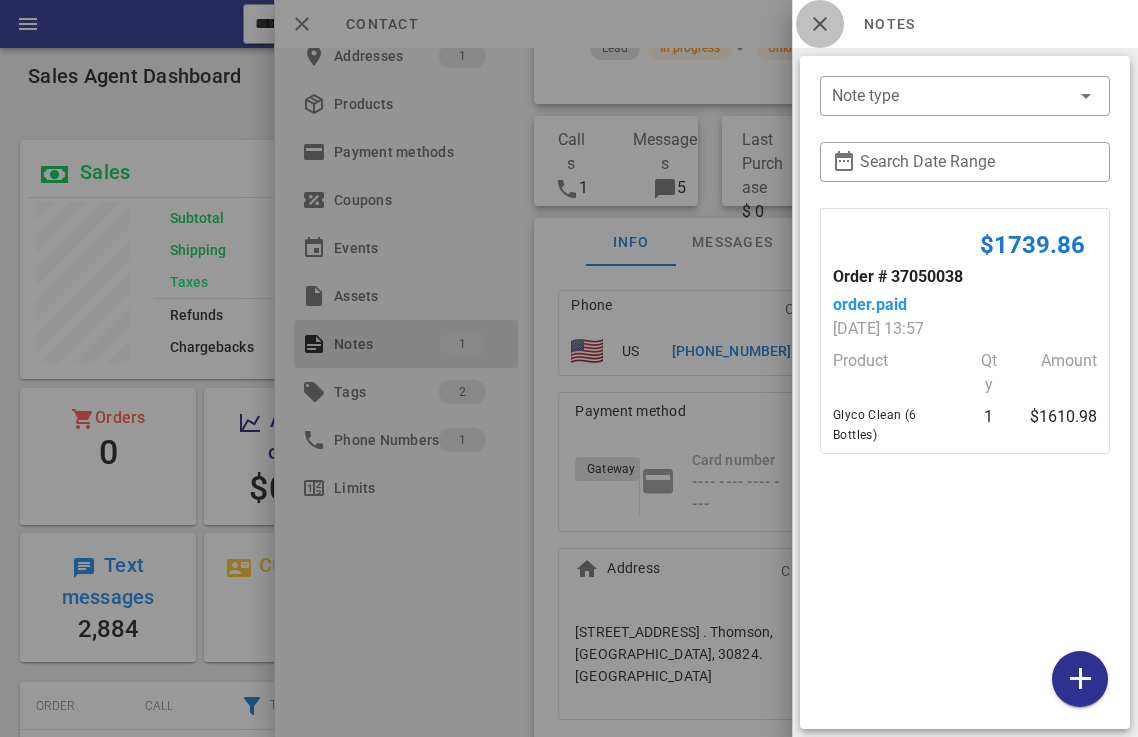 click at bounding box center (820, 24) 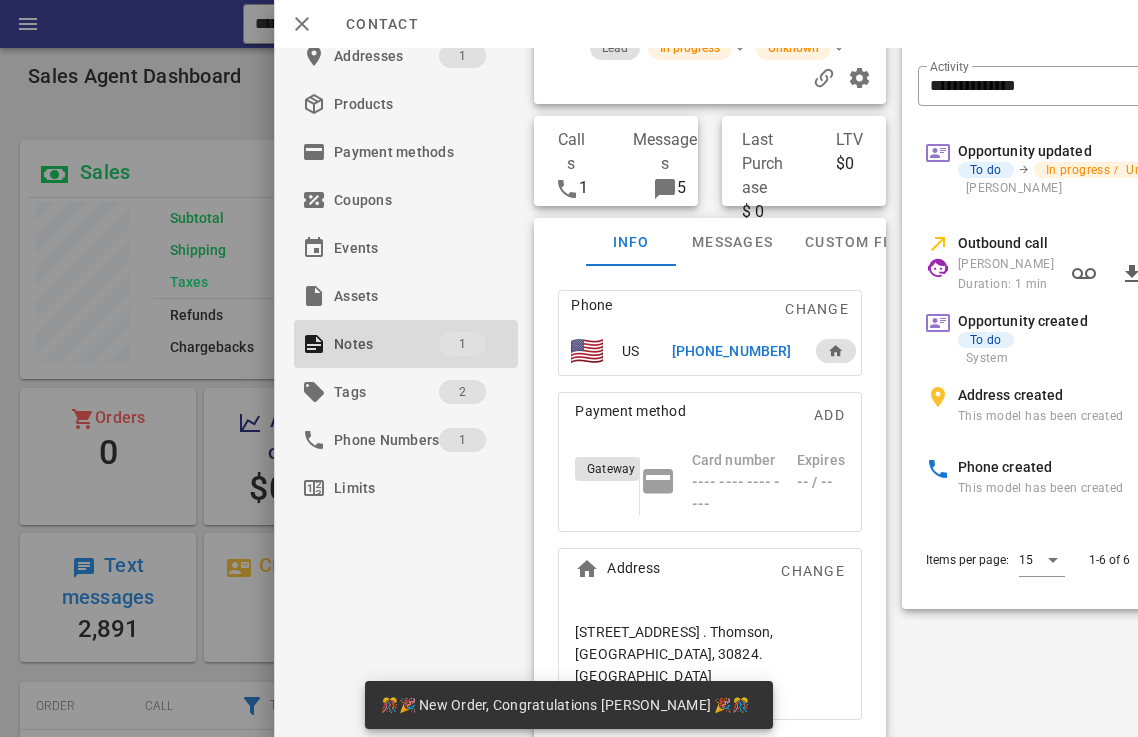 scroll, scrollTop: 999755, scrollLeft: 999639, axis: both 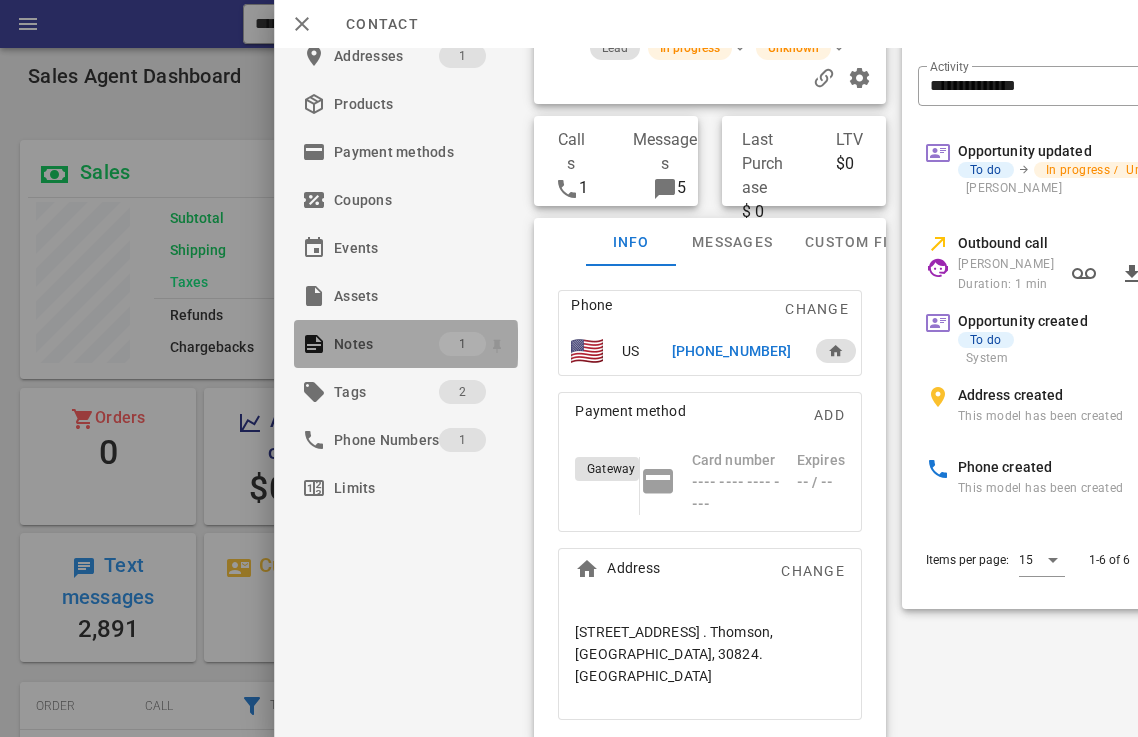 click on "Notes" at bounding box center (386, 344) 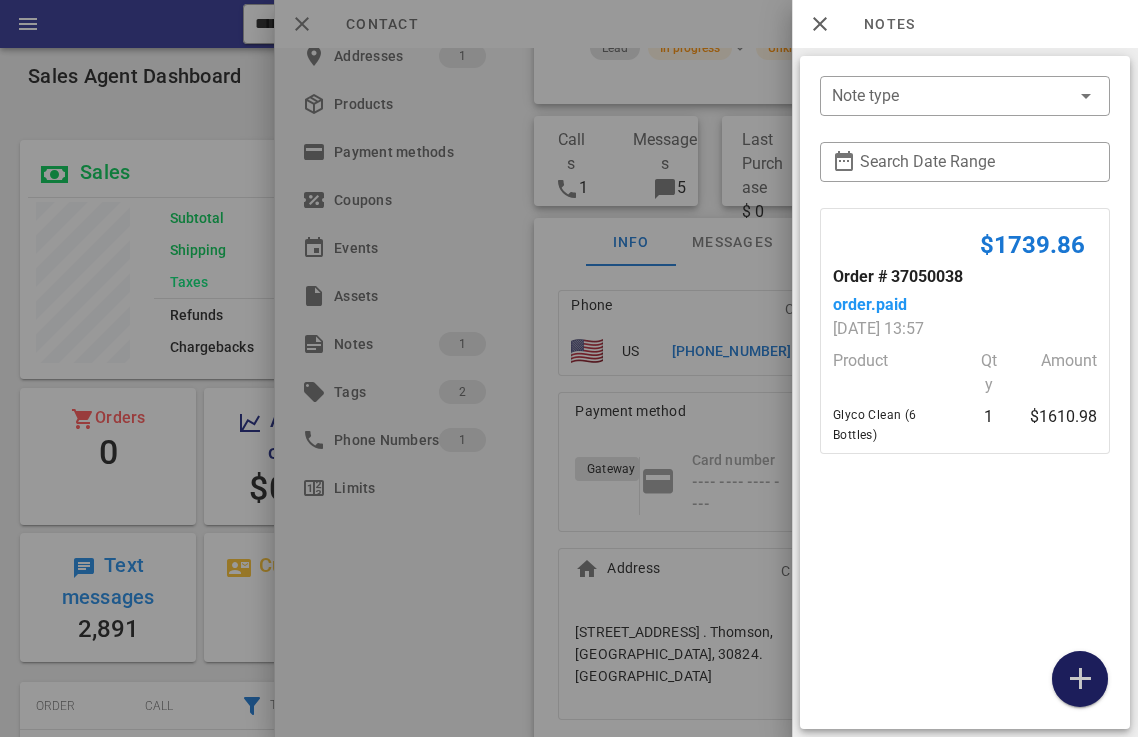 click at bounding box center (1080, 679) 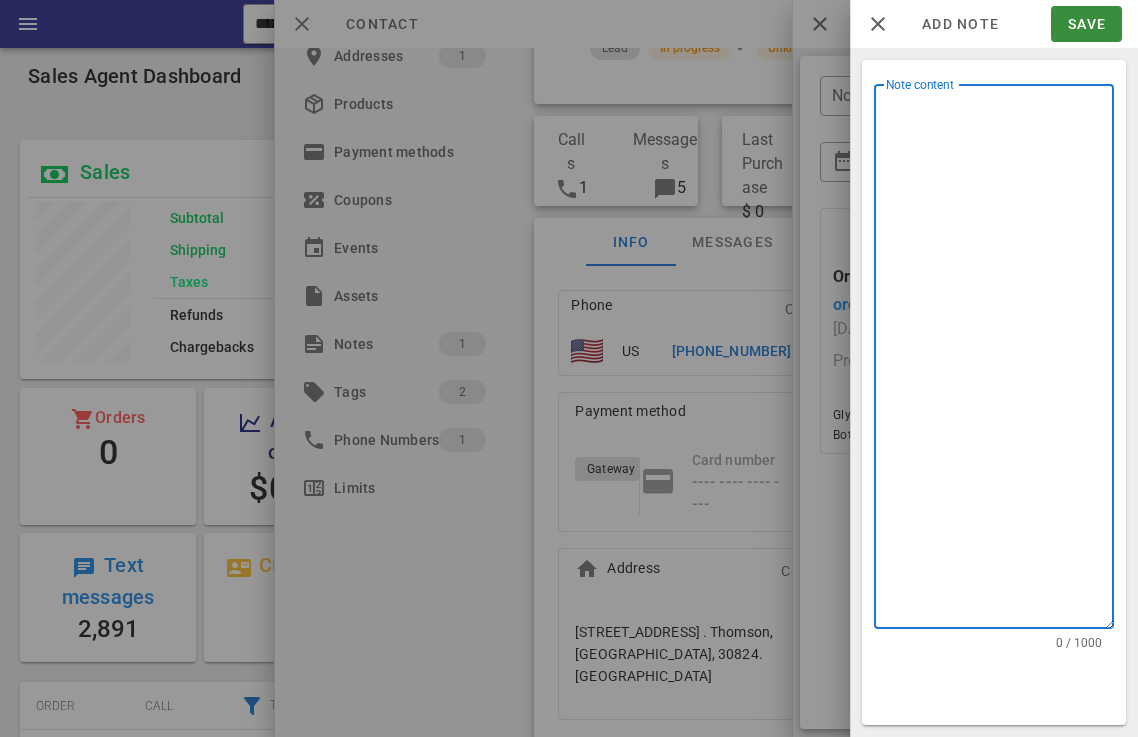 click on "Note content" at bounding box center [1000, 361] 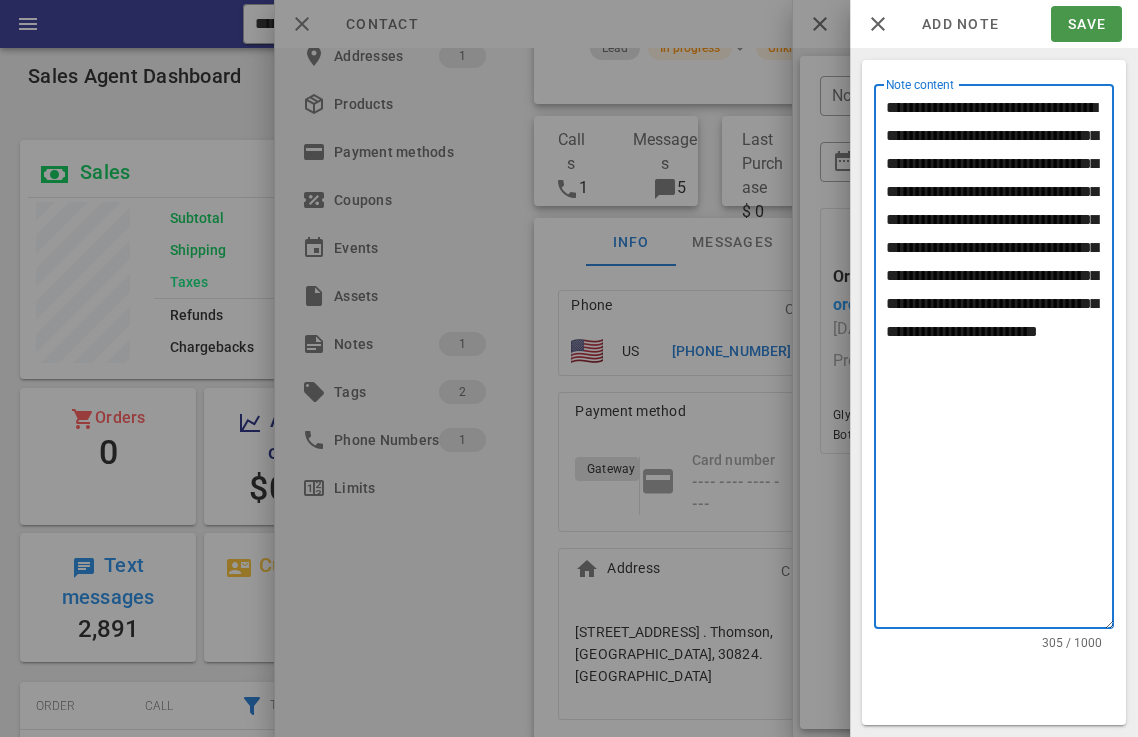 type on "**********" 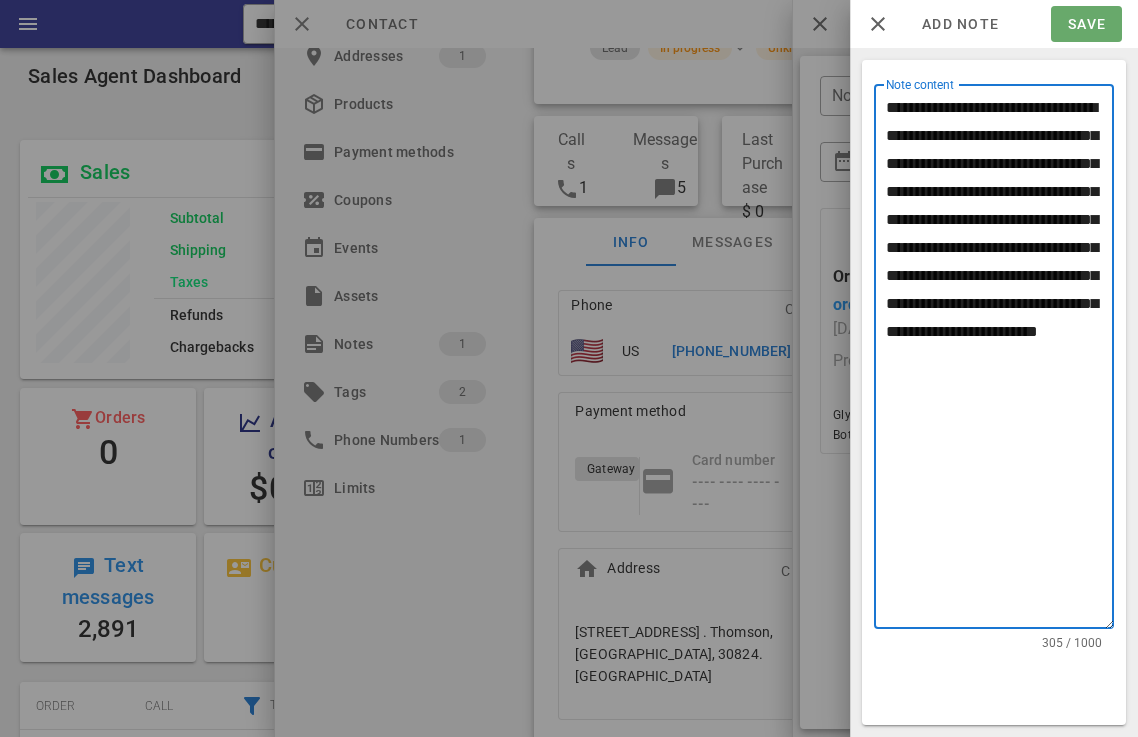 click on "Save" at bounding box center (1086, 24) 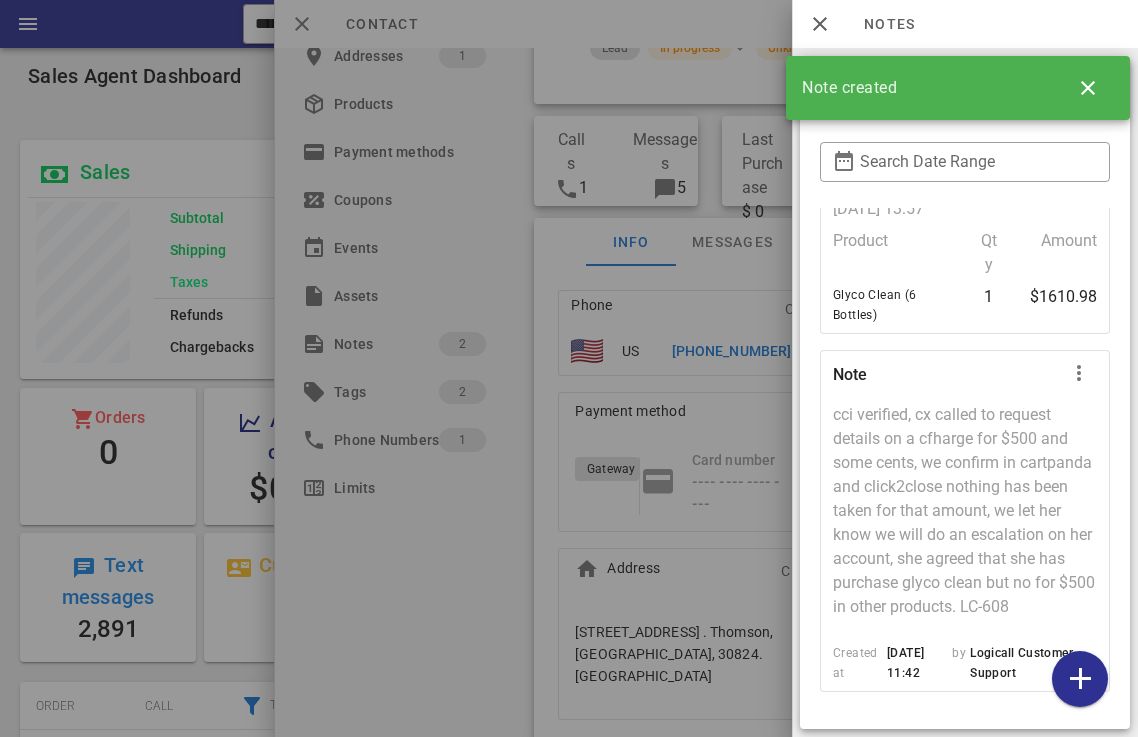 scroll, scrollTop: 144, scrollLeft: 0, axis: vertical 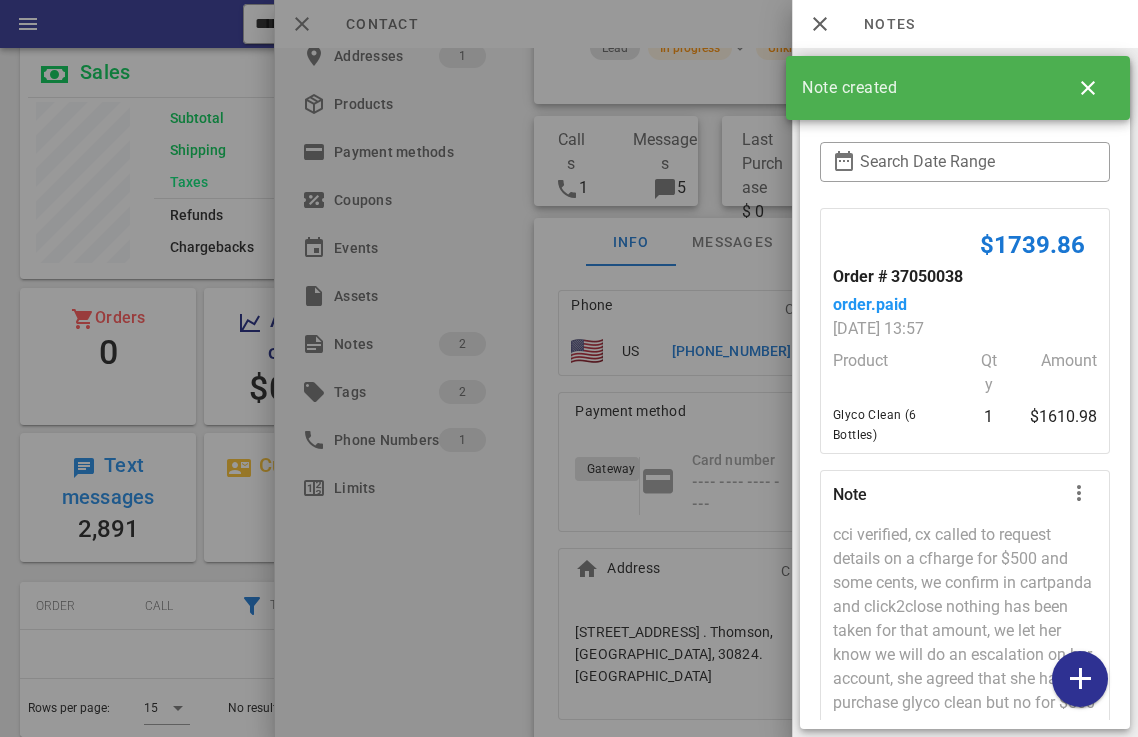 click on "$1739.86" at bounding box center (1032, 245) 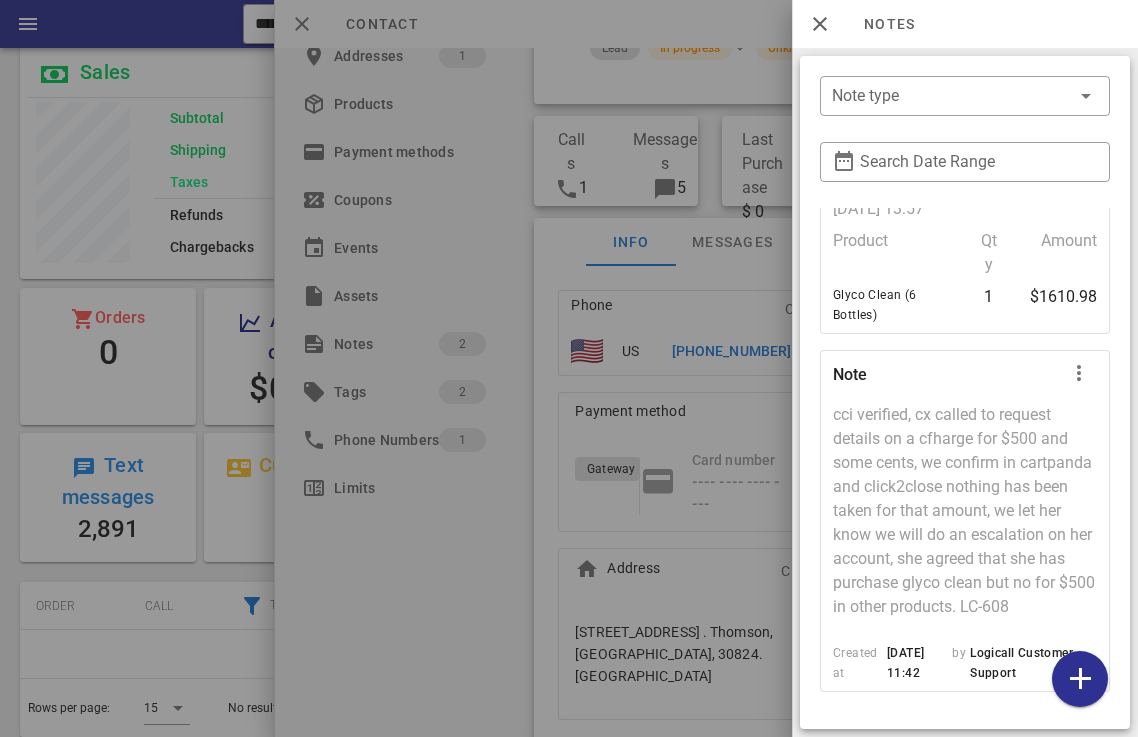 scroll, scrollTop: 144, scrollLeft: 0, axis: vertical 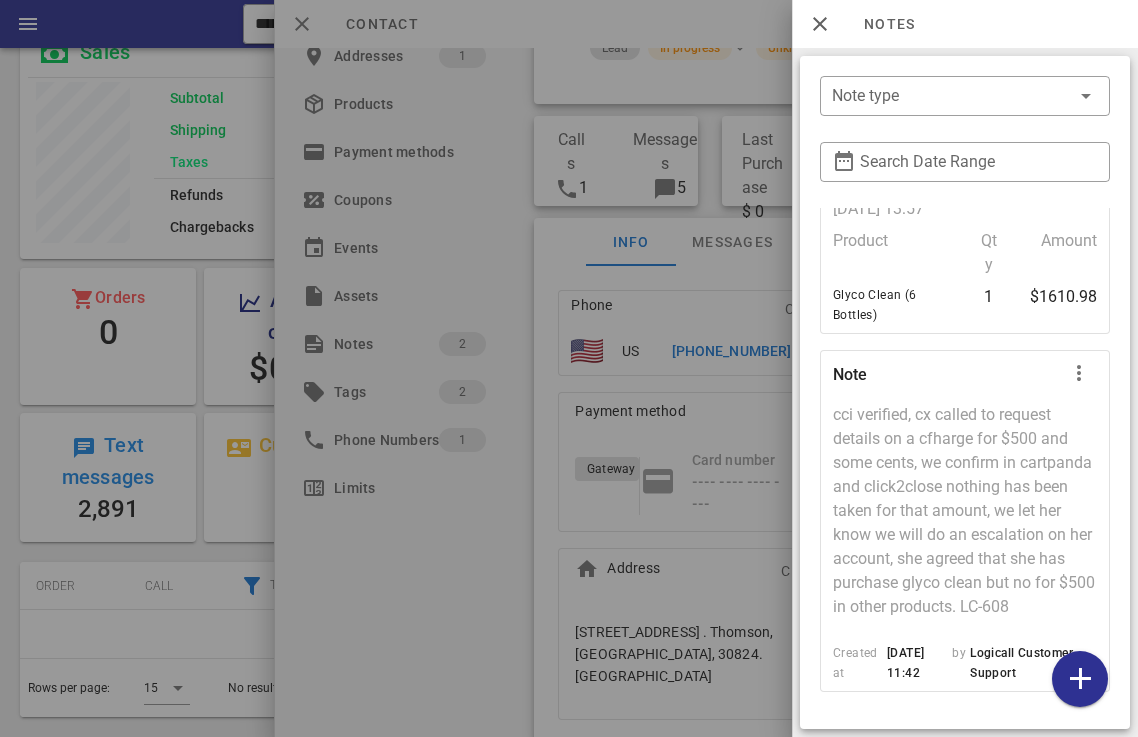 click at bounding box center [569, 368] 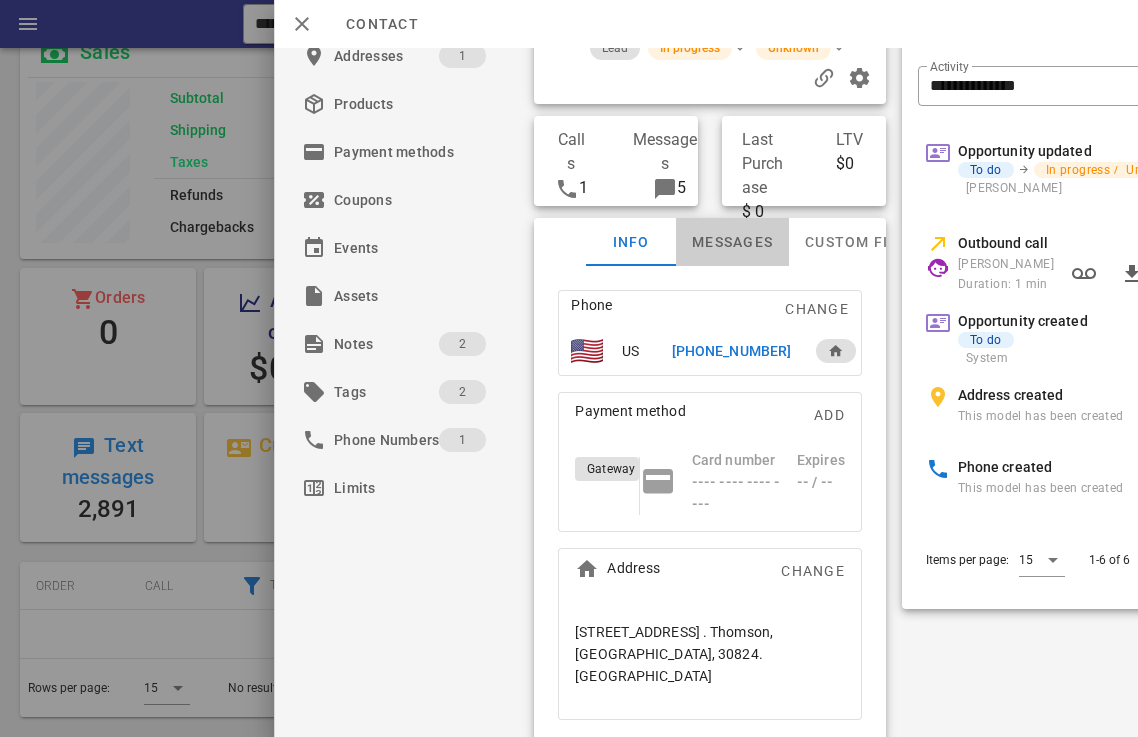 click on "Messages" at bounding box center [732, 242] 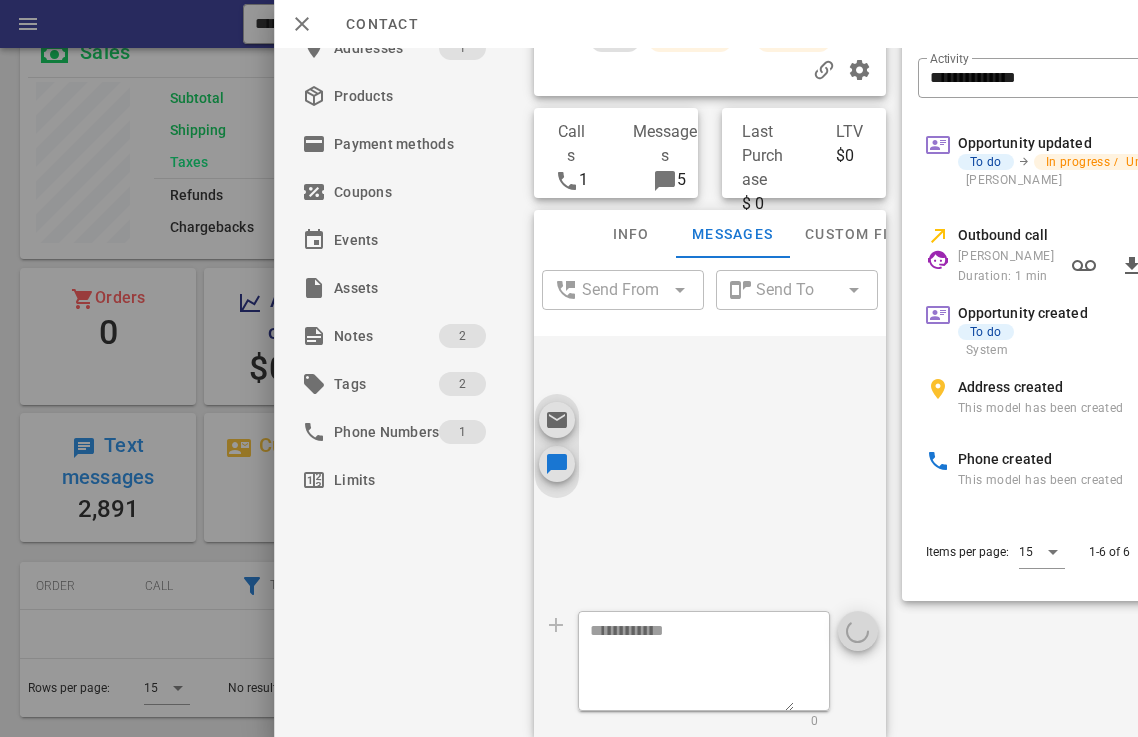 scroll, scrollTop: 143, scrollLeft: 0, axis: vertical 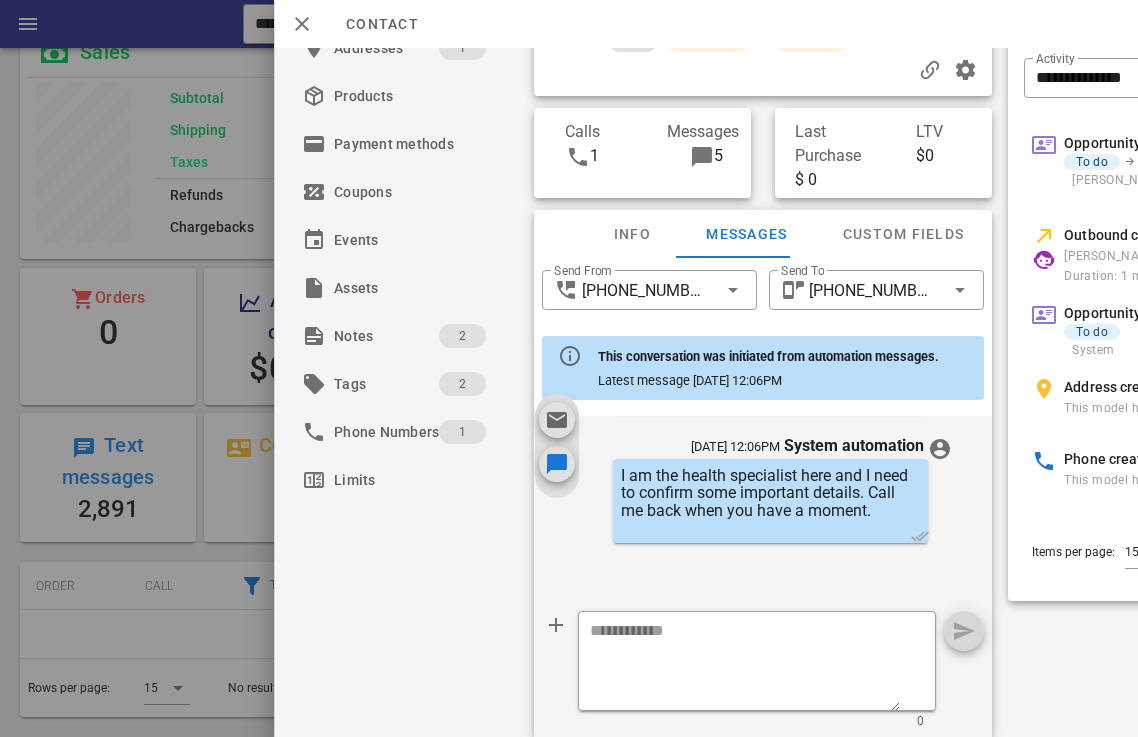 click on "I am the health specialist here and I need to confirm some important details. Call me back when you have a moment." at bounding box center (770, 493) 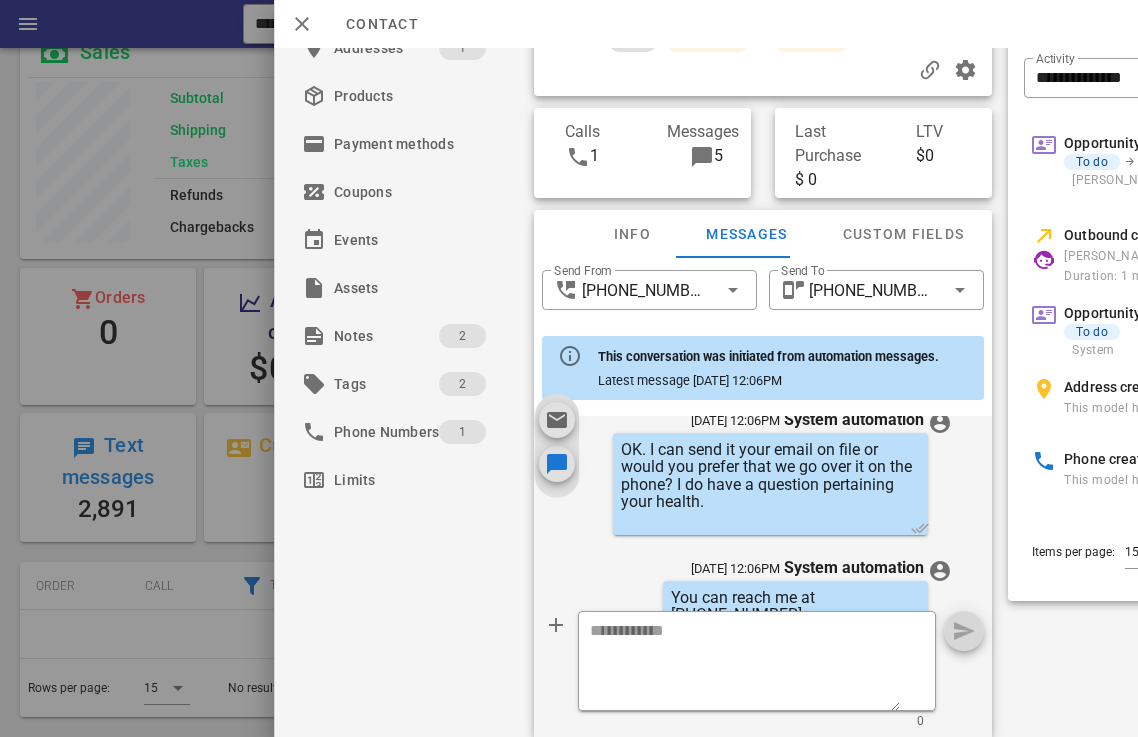 scroll, scrollTop: 0, scrollLeft: 0, axis: both 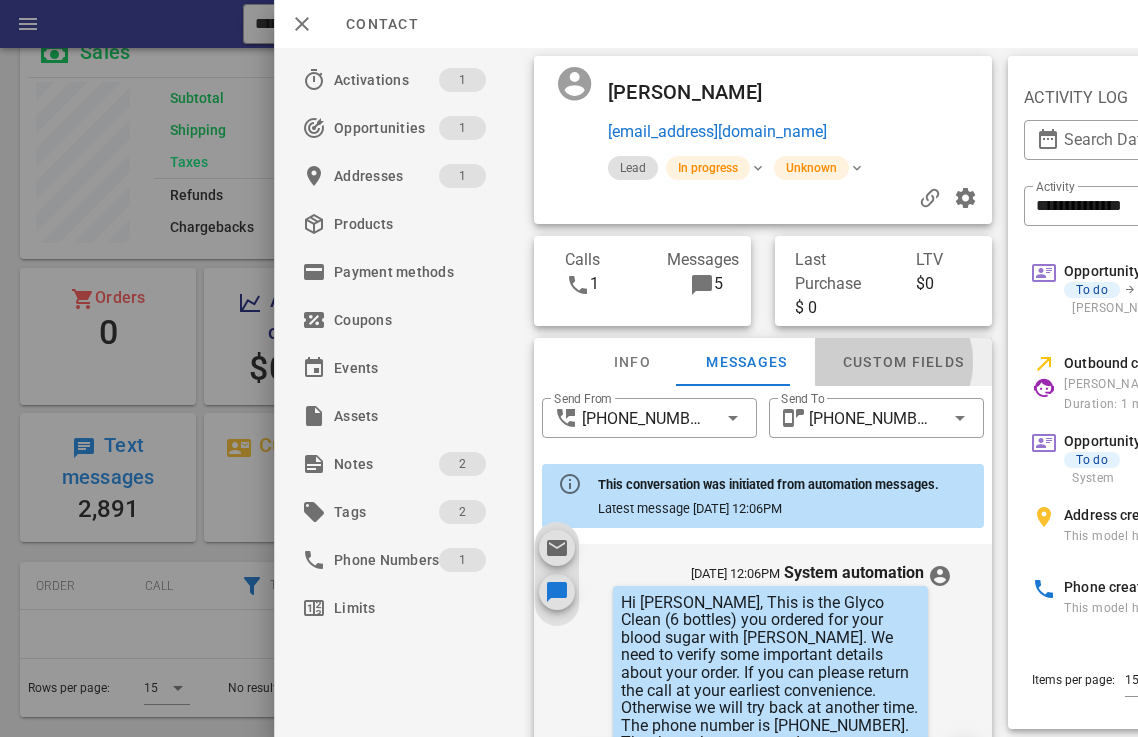click on "Custom fields" at bounding box center [903, 362] 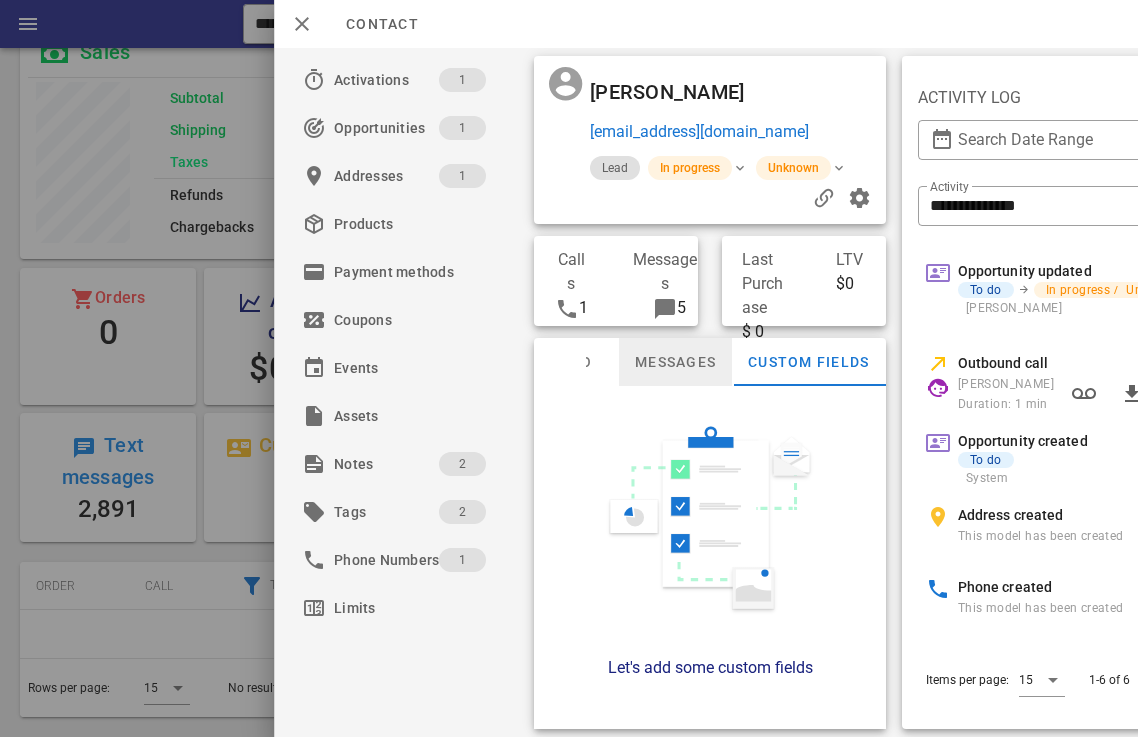 click on "Messages" at bounding box center (675, 362) 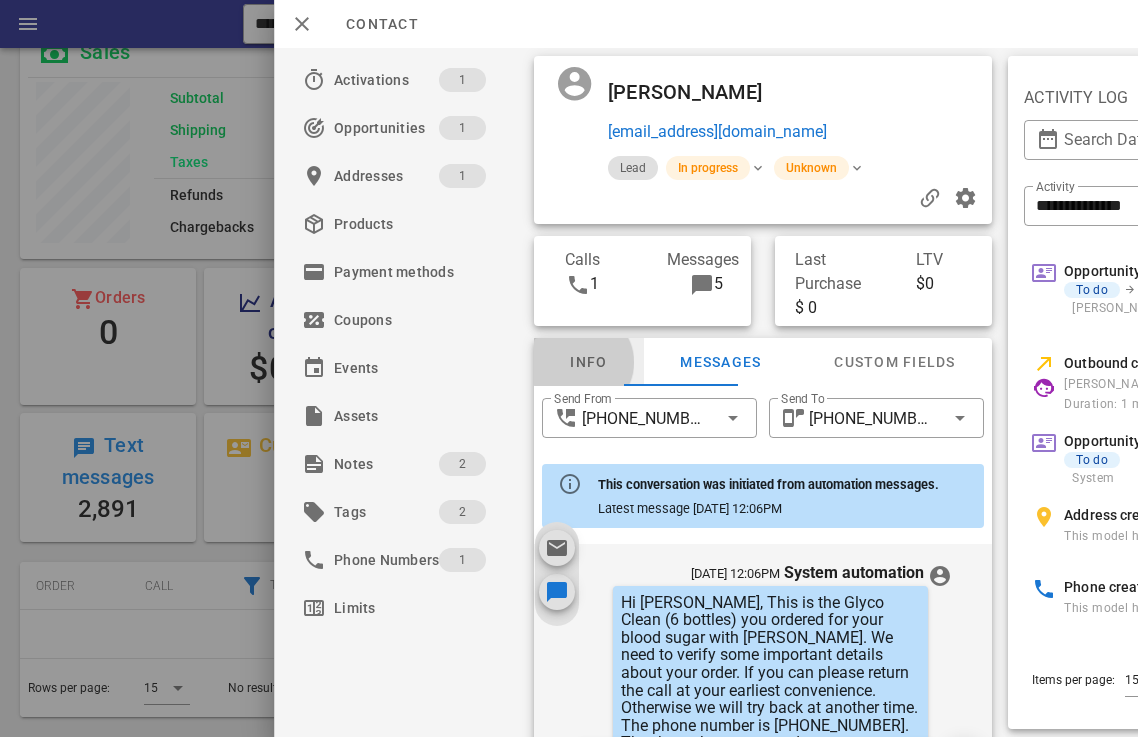 click on "Info" at bounding box center [589, 362] 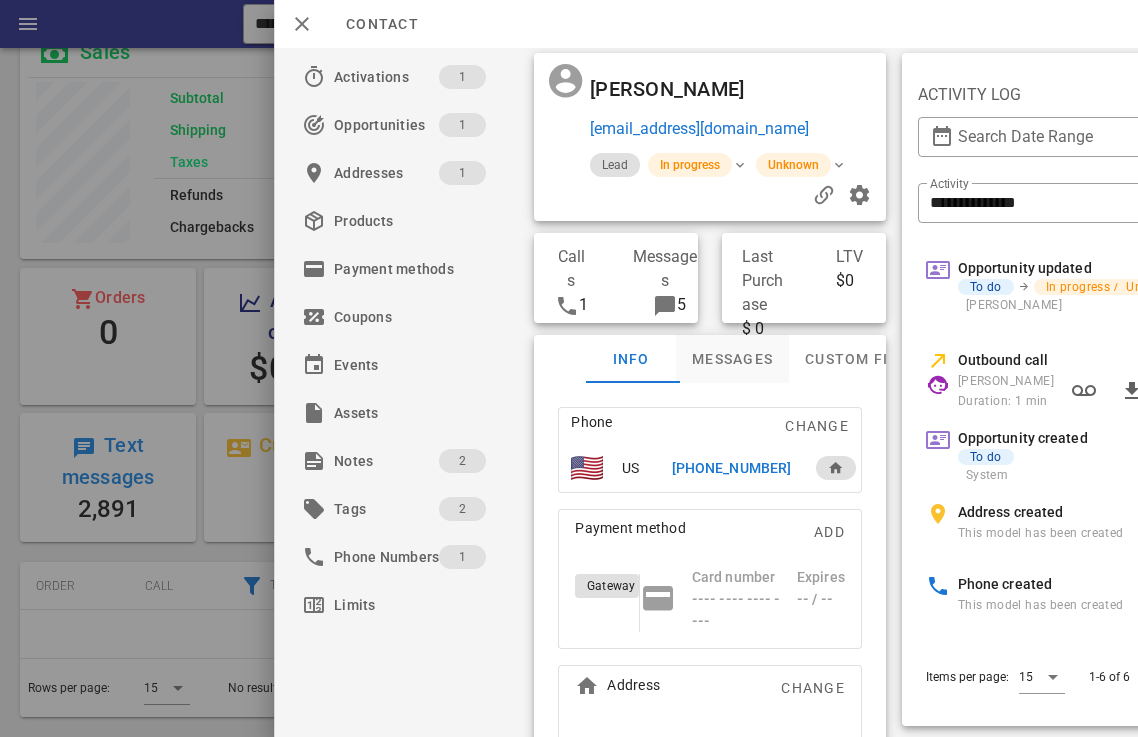 scroll, scrollTop: 0, scrollLeft: 0, axis: both 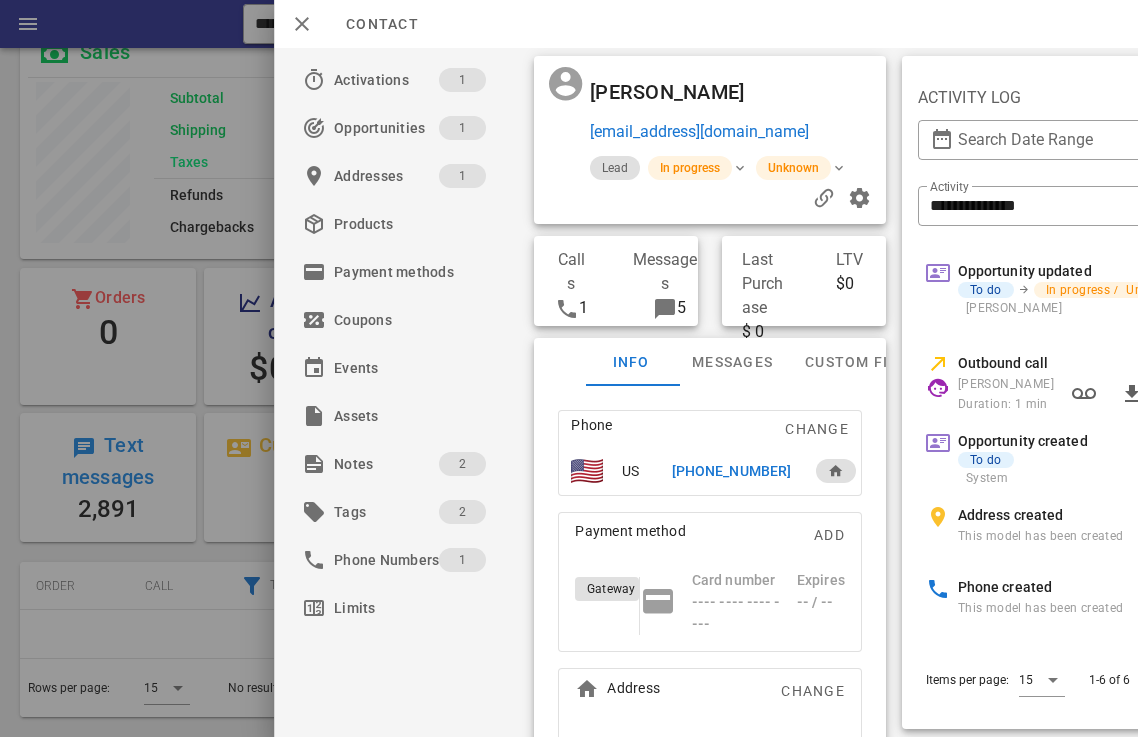 click at bounding box center [665, 309] 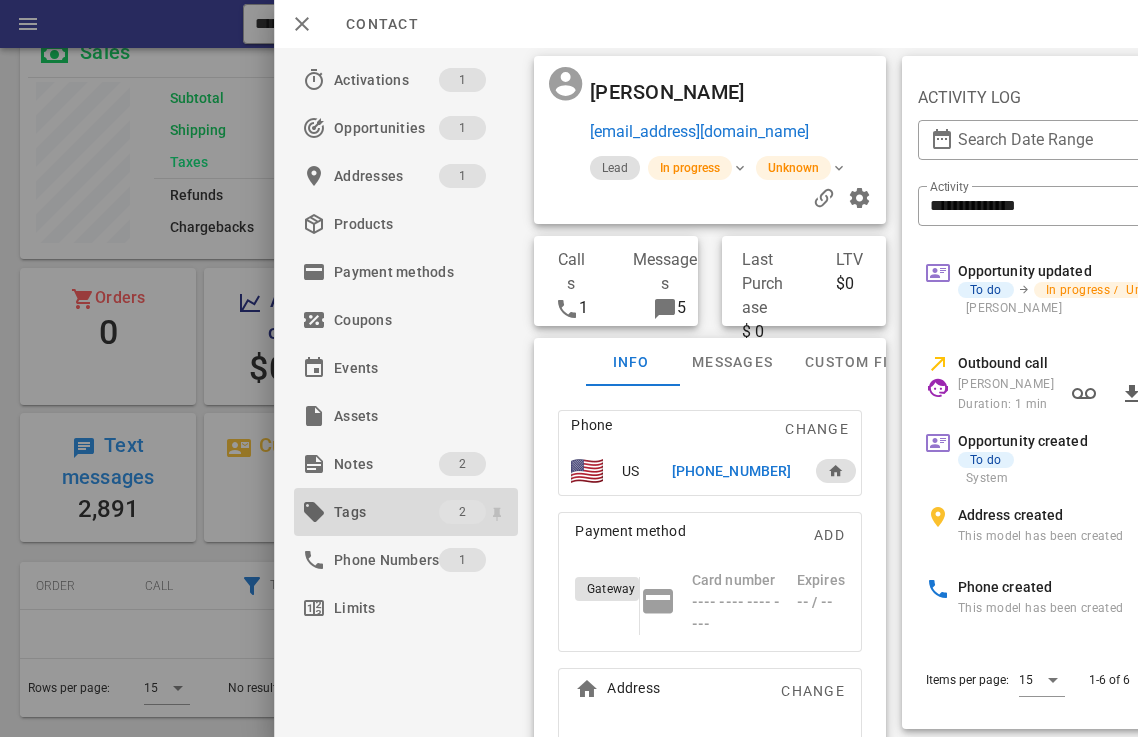 click on "Tags" at bounding box center [386, 512] 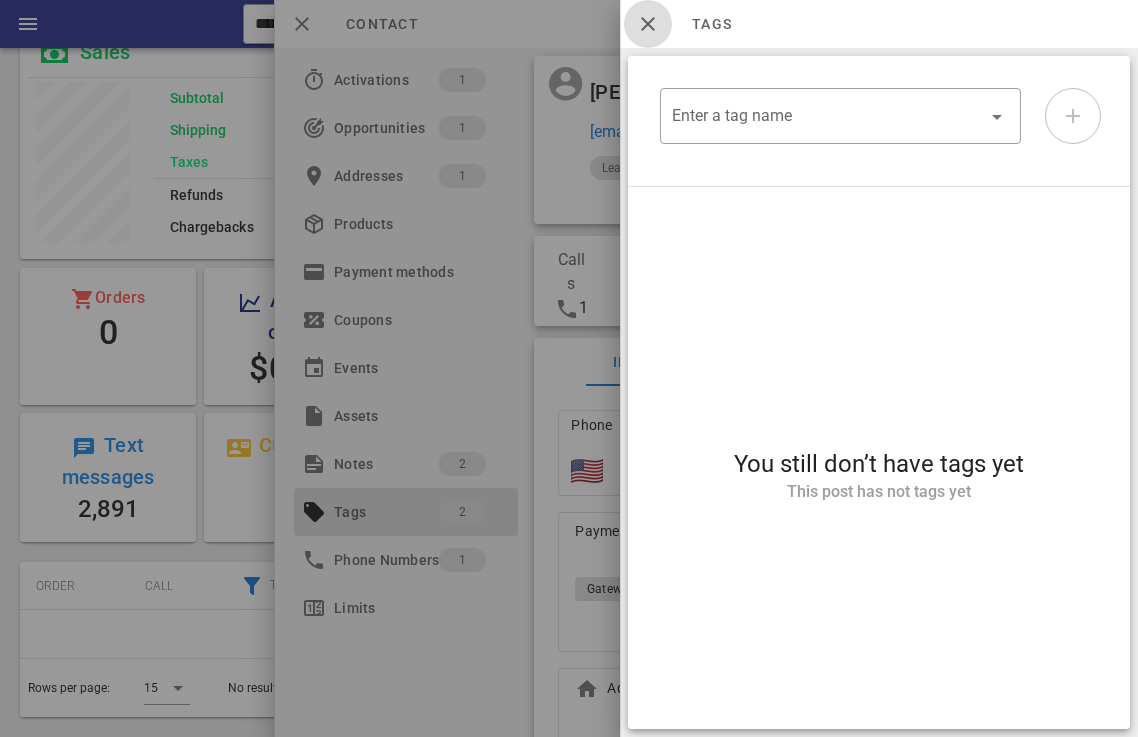 click at bounding box center (648, 24) 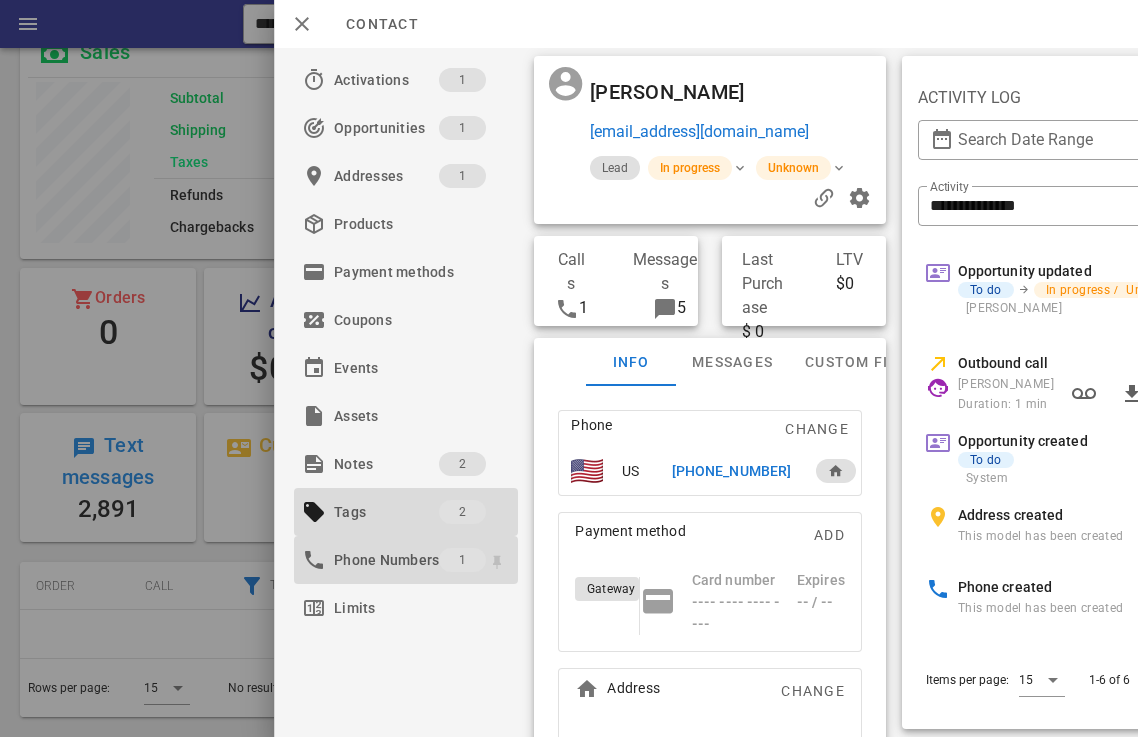 click on "Phone Numbers" at bounding box center (386, 560) 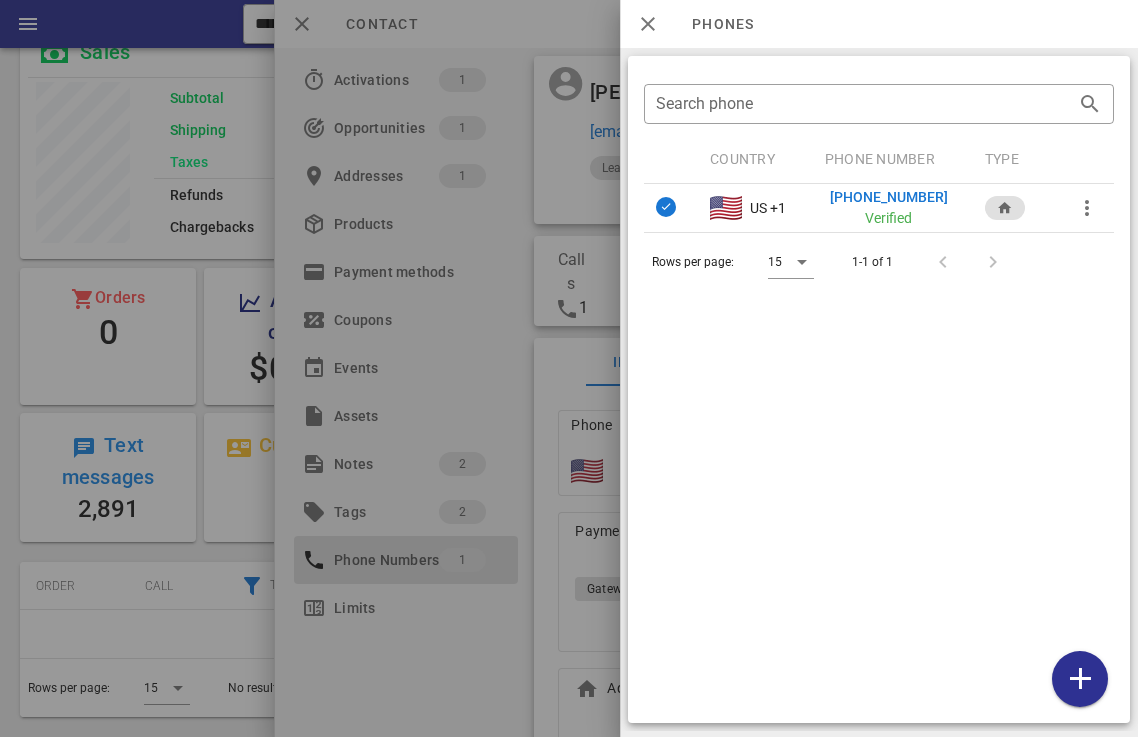 click at bounding box center [569, 368] 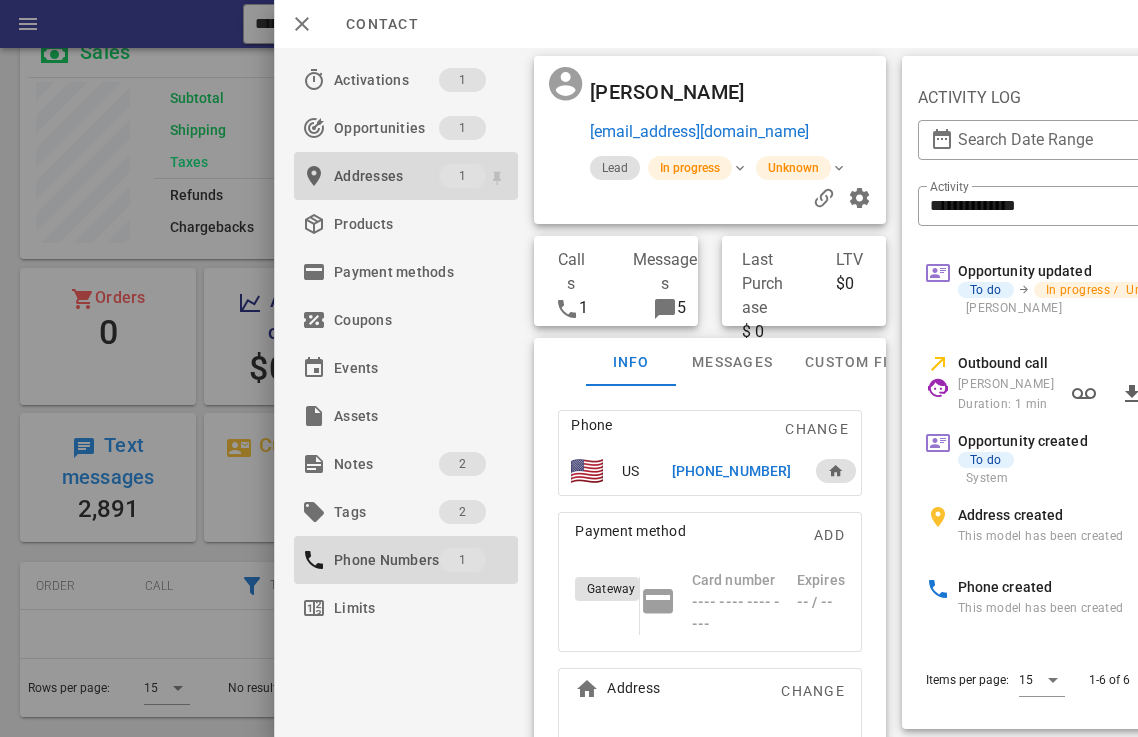 click on "Addresses" at bounding box center (386, 176) 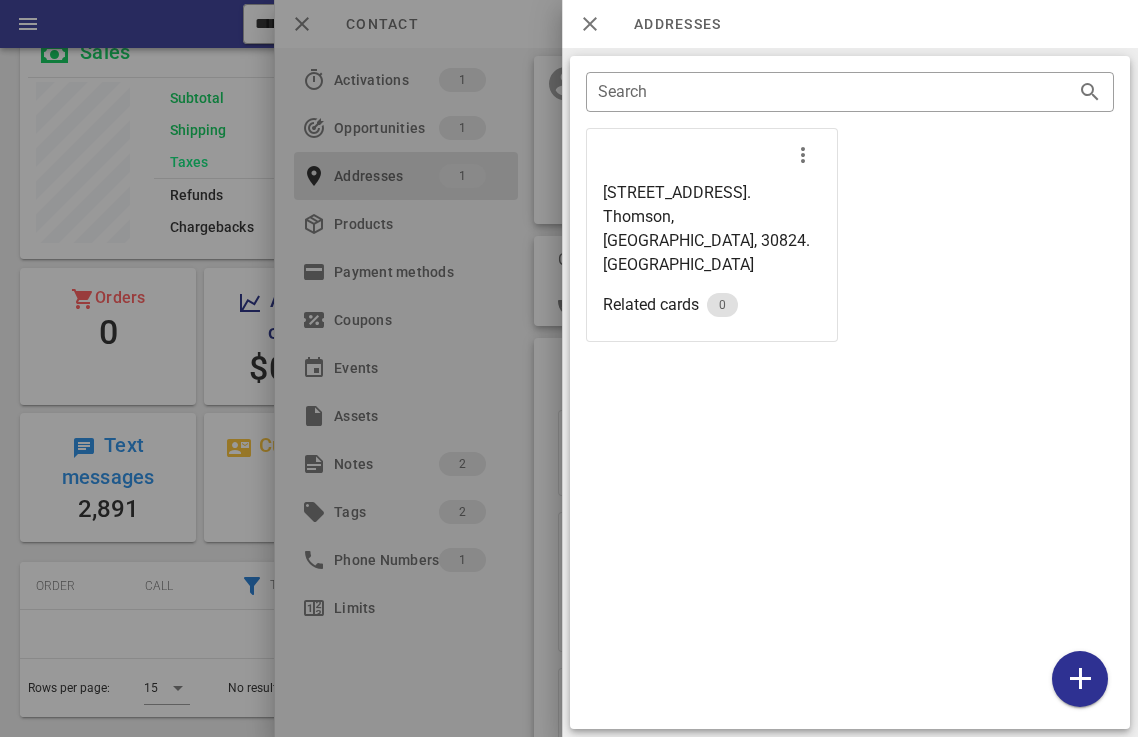 click at bounding box center [569, 368] 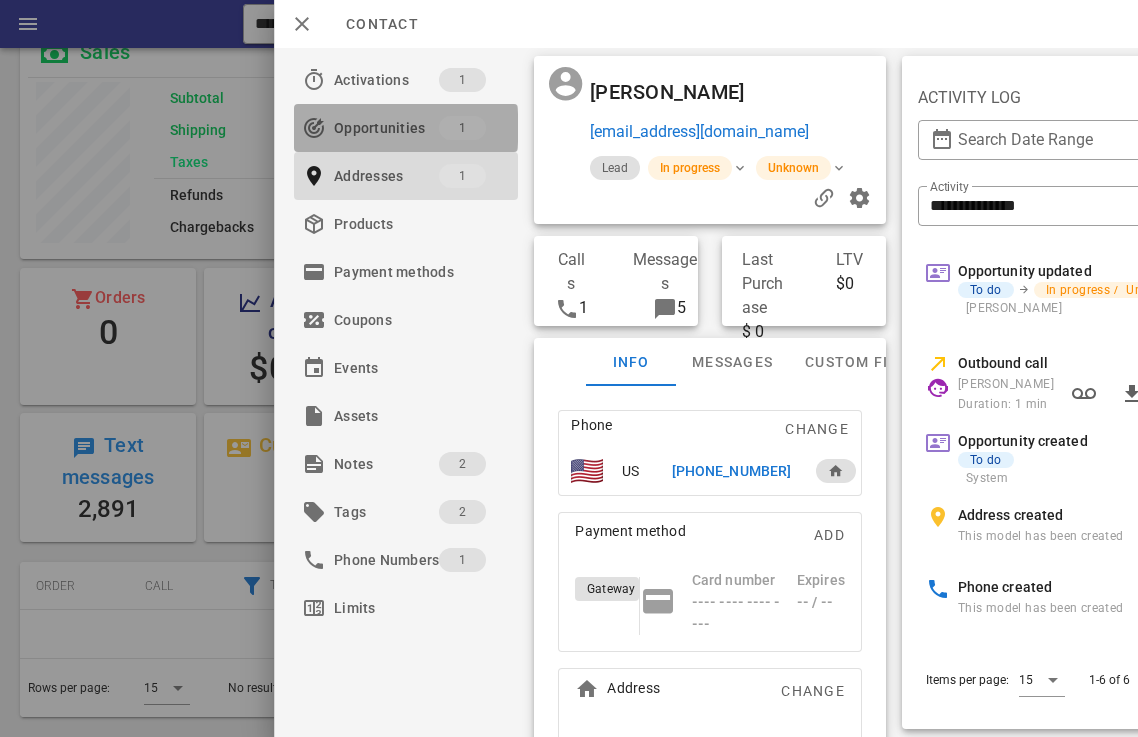 click on "Opportunities" at bounding box center (386, 128) 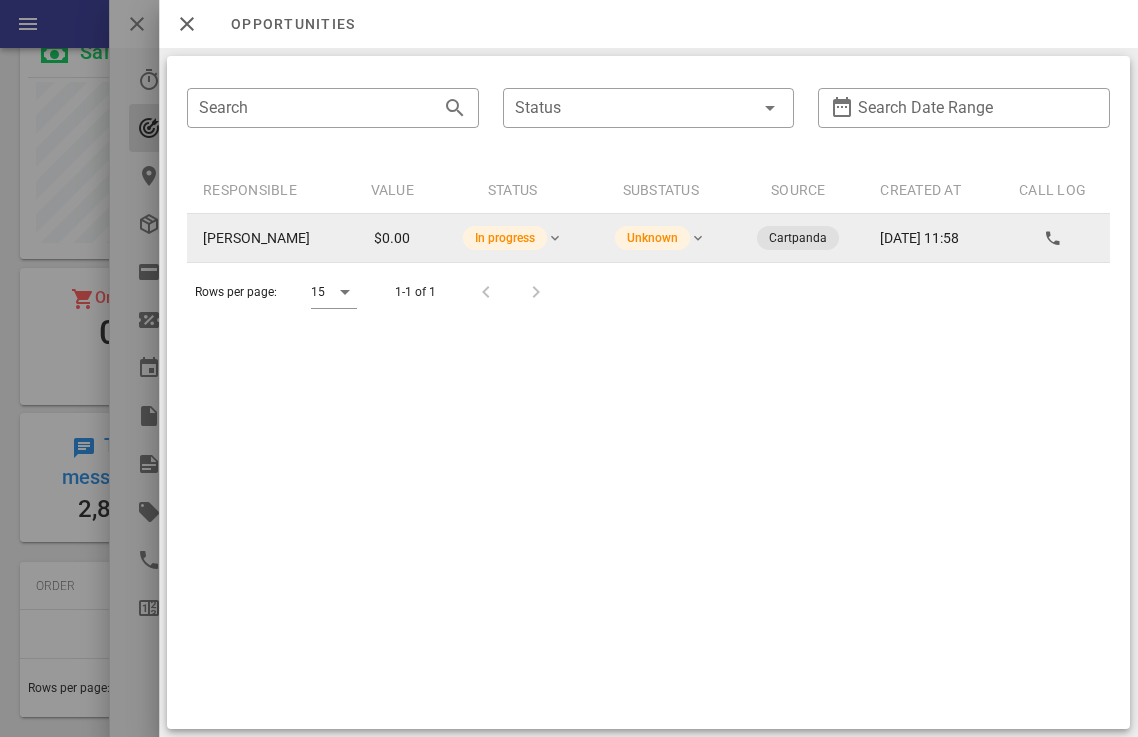 click on "In progress" at bounding box center [512, 238] 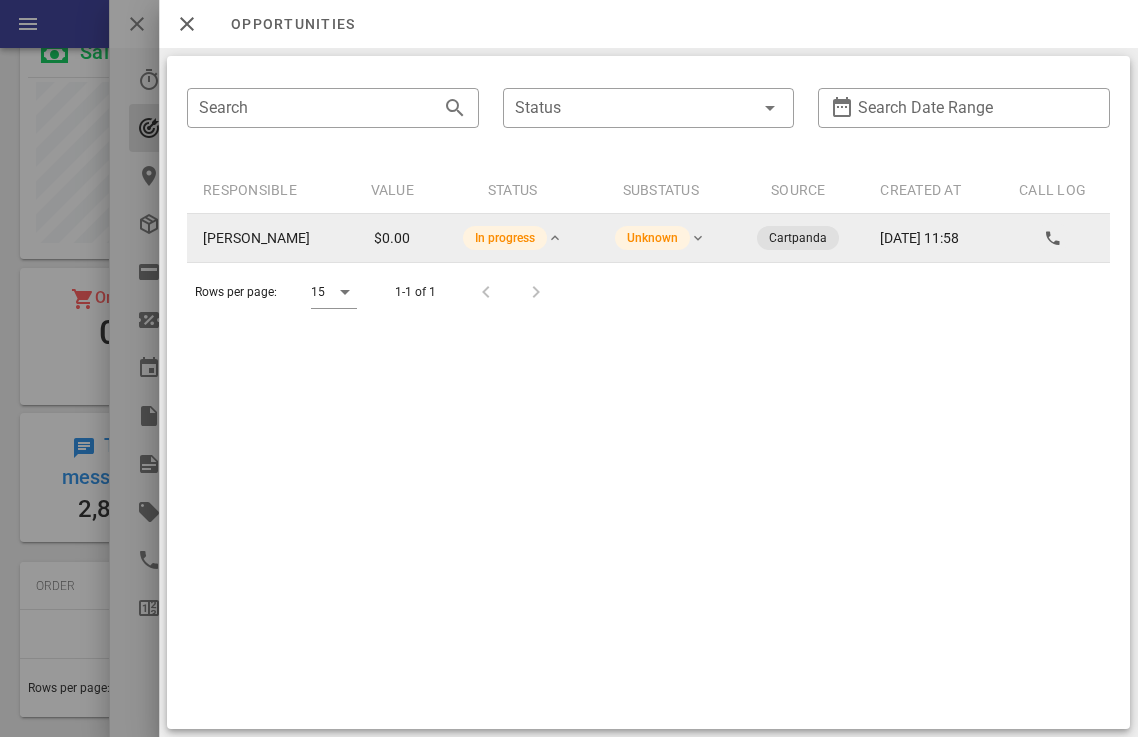 click at bounding box center [554, 238] 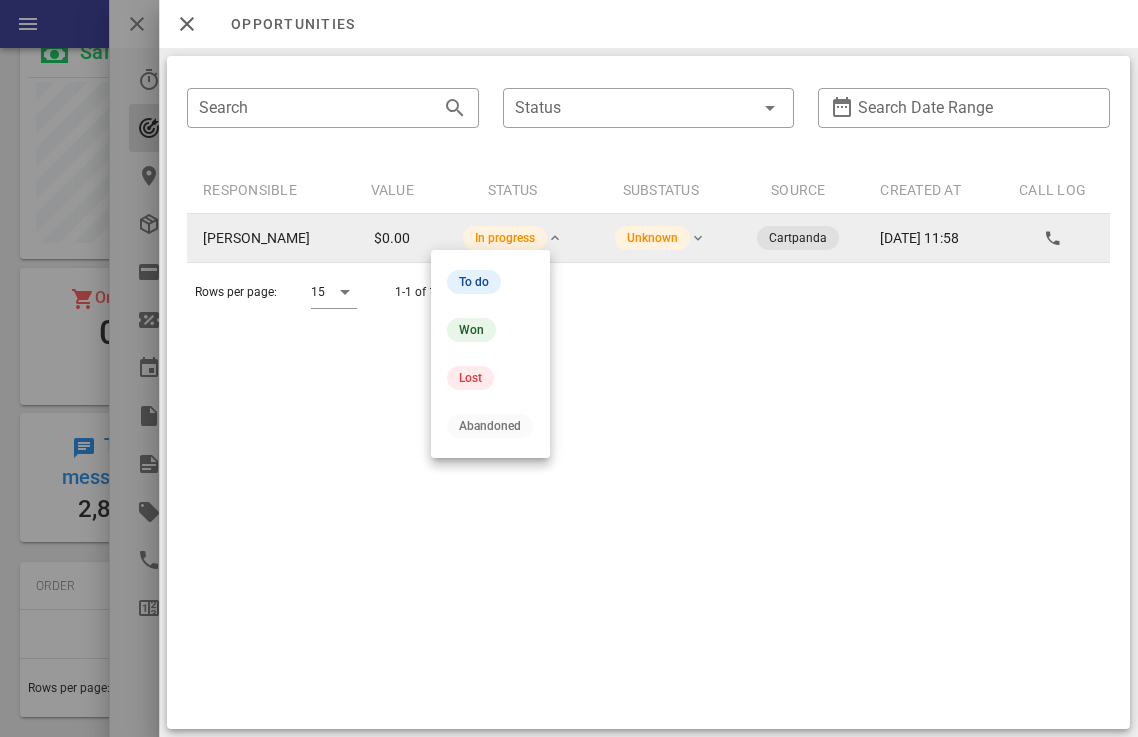 click at bounding box center (554, 238) 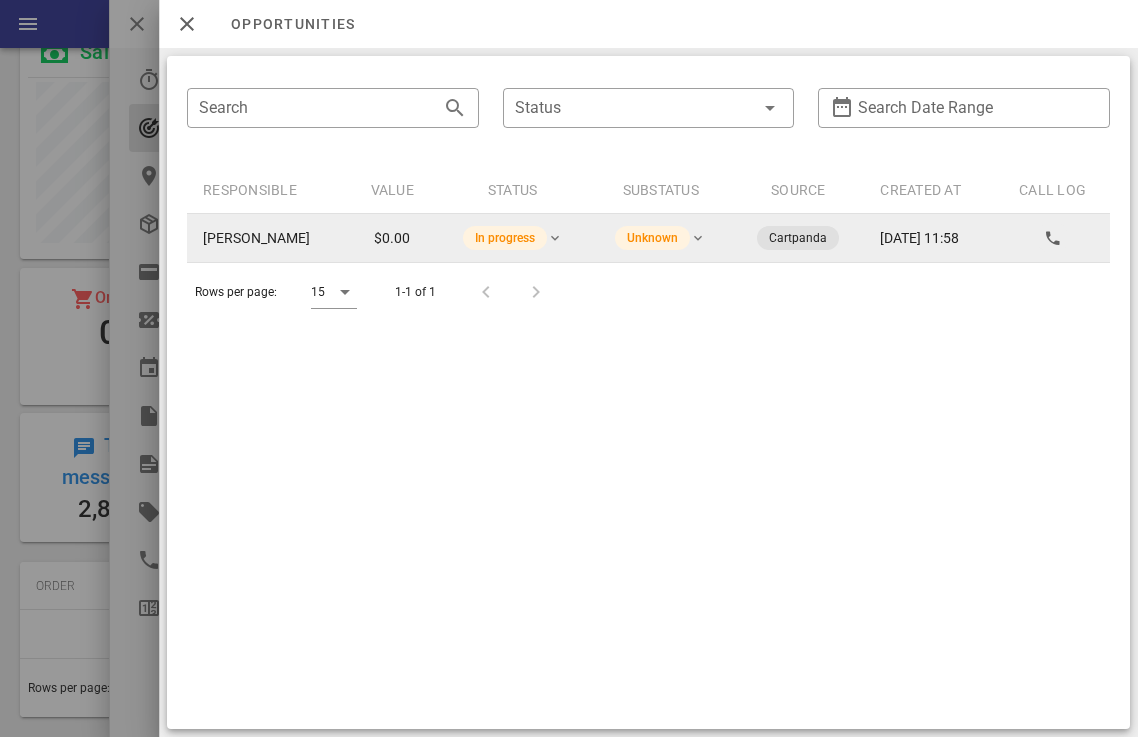 click on "[PERSON_NAME]" at bounding box center [267, 238] 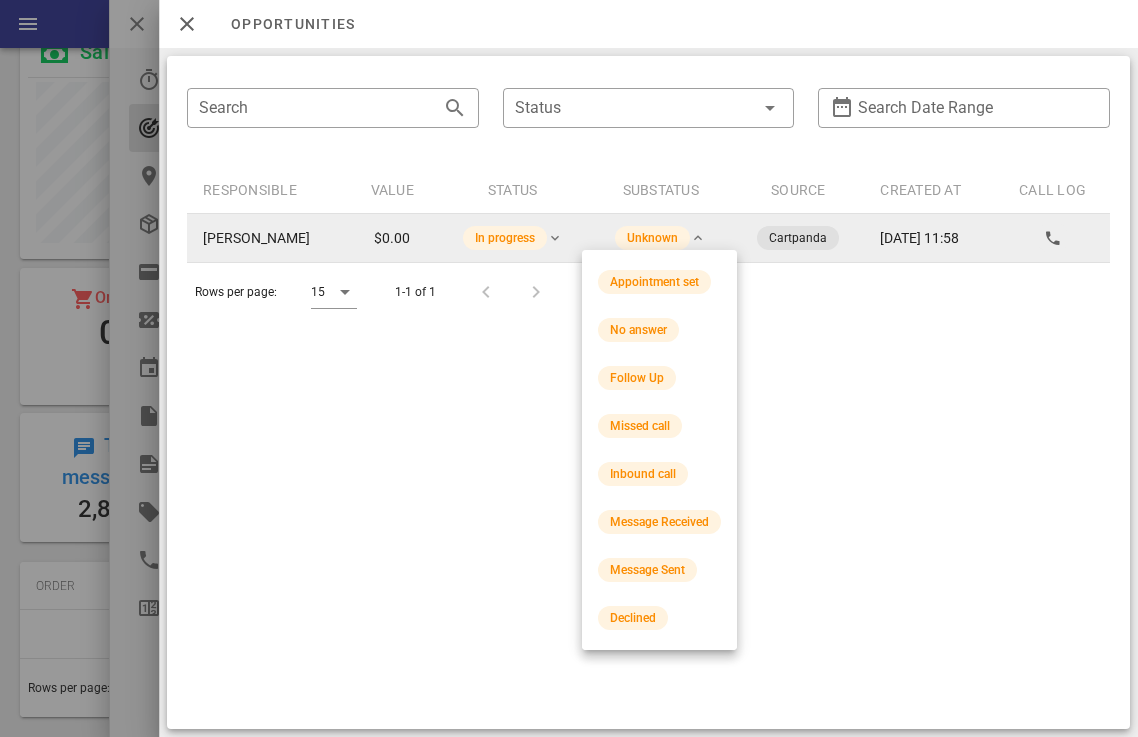click on "Unknown" at bounding box center [660, 238] 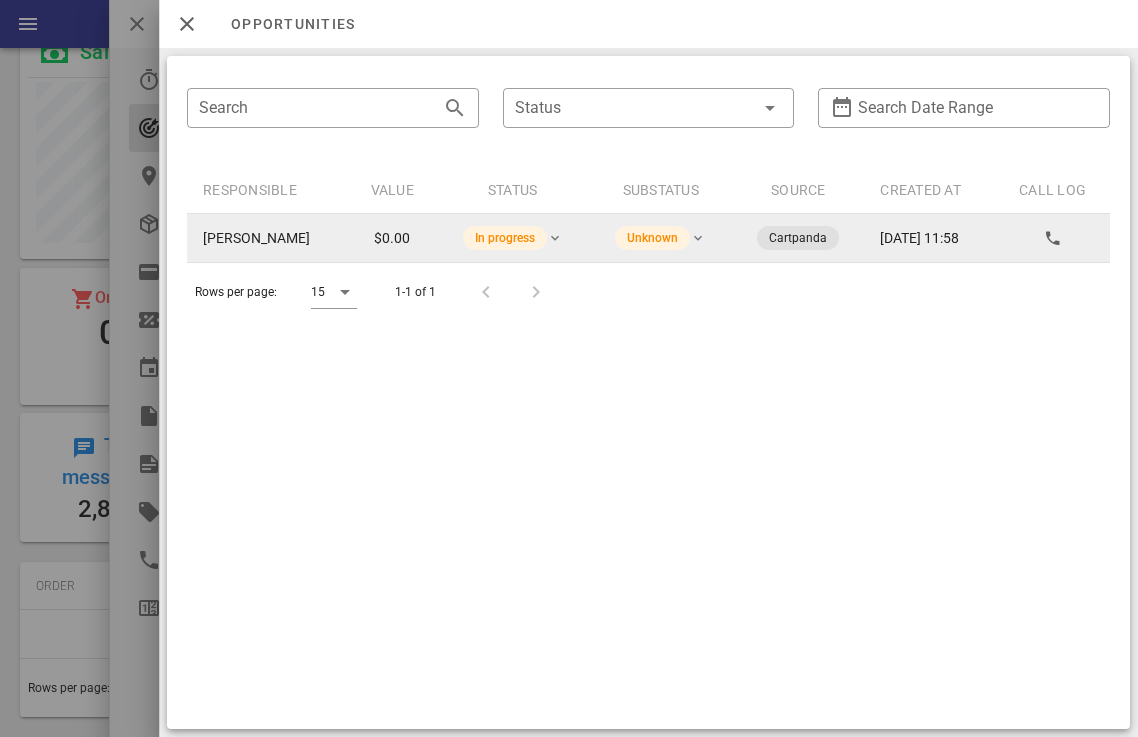 click on "Cartpanda" at bounding box center (798, 238) 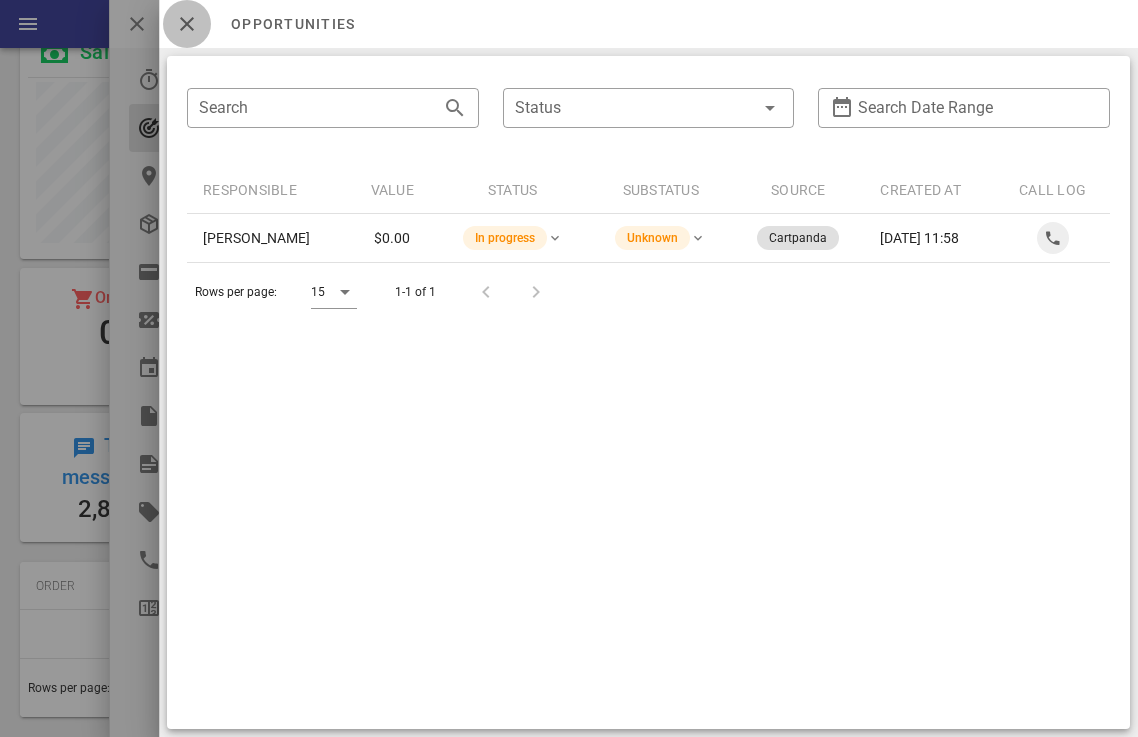 click at bounding box center [187, 24] 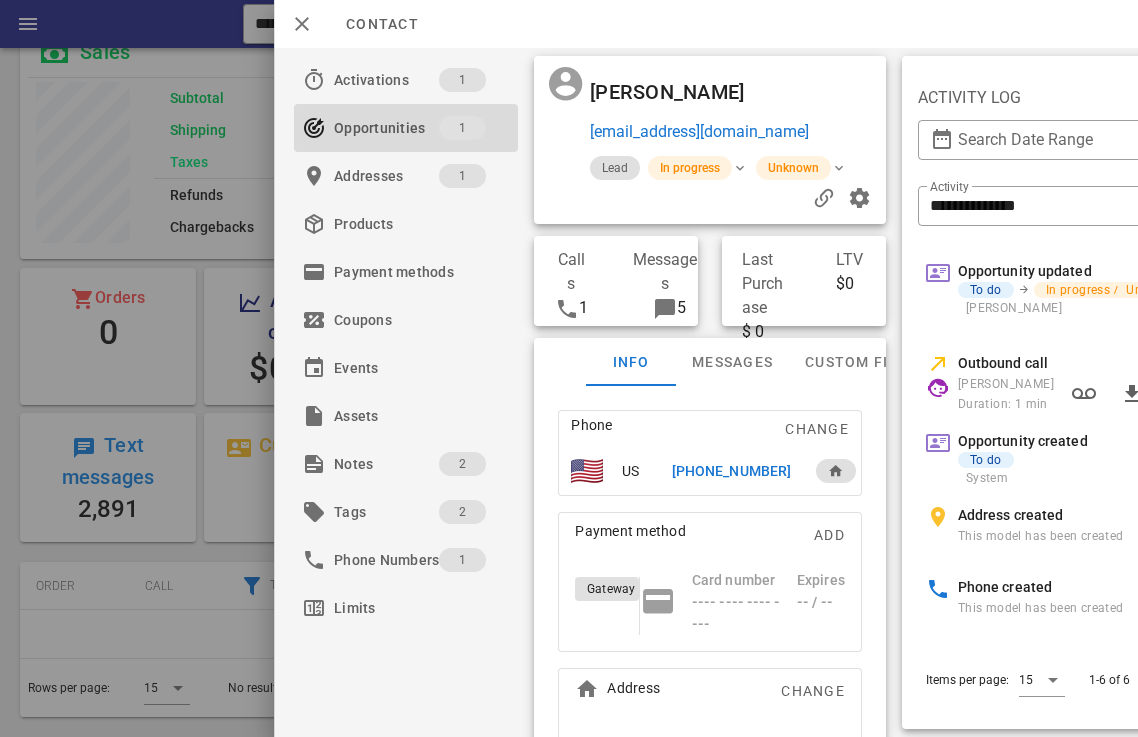 click at bounding box center (569, 368) 